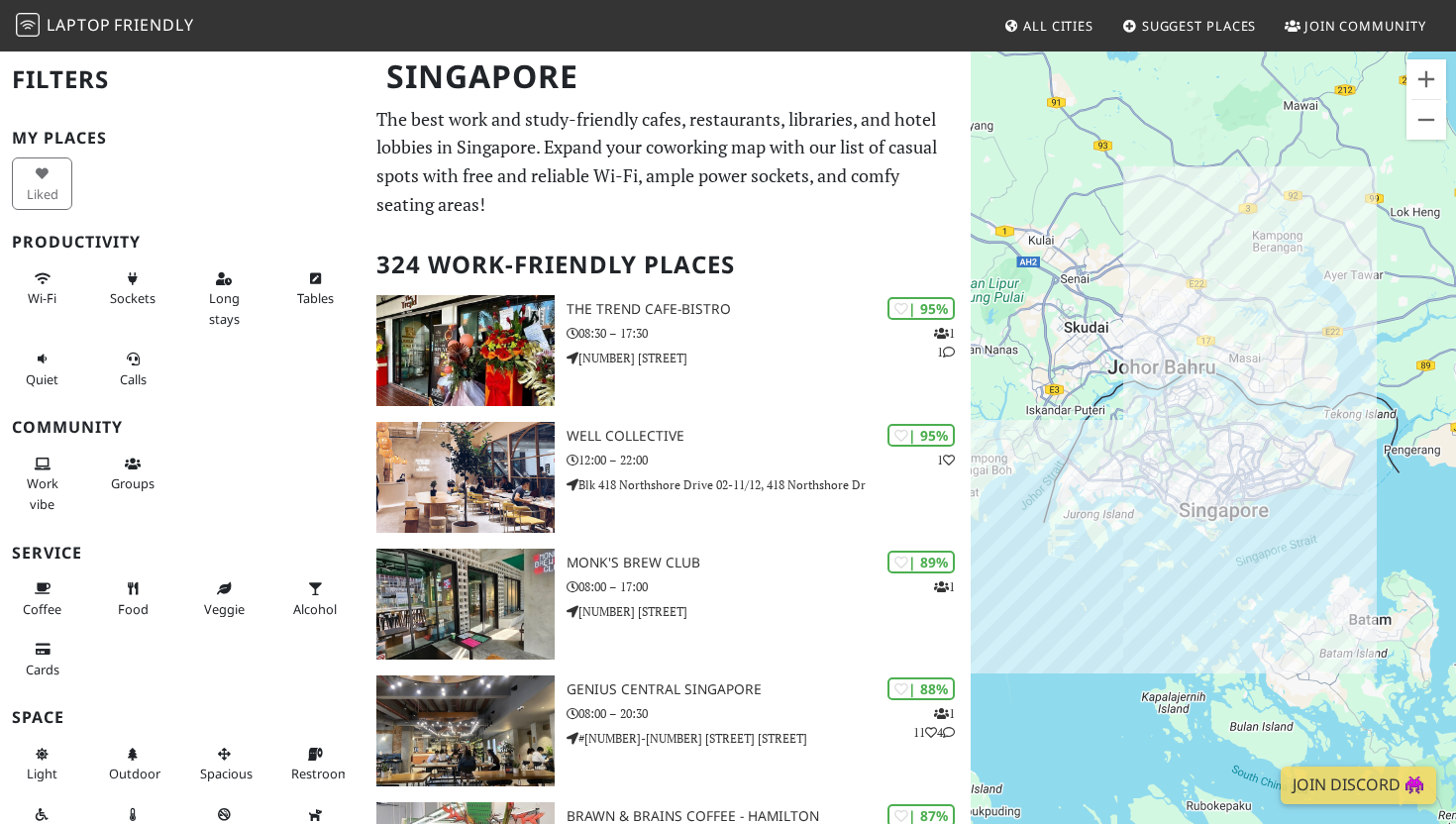 scroll, scrollTop: 0, scrollLeft: 0, axis: both 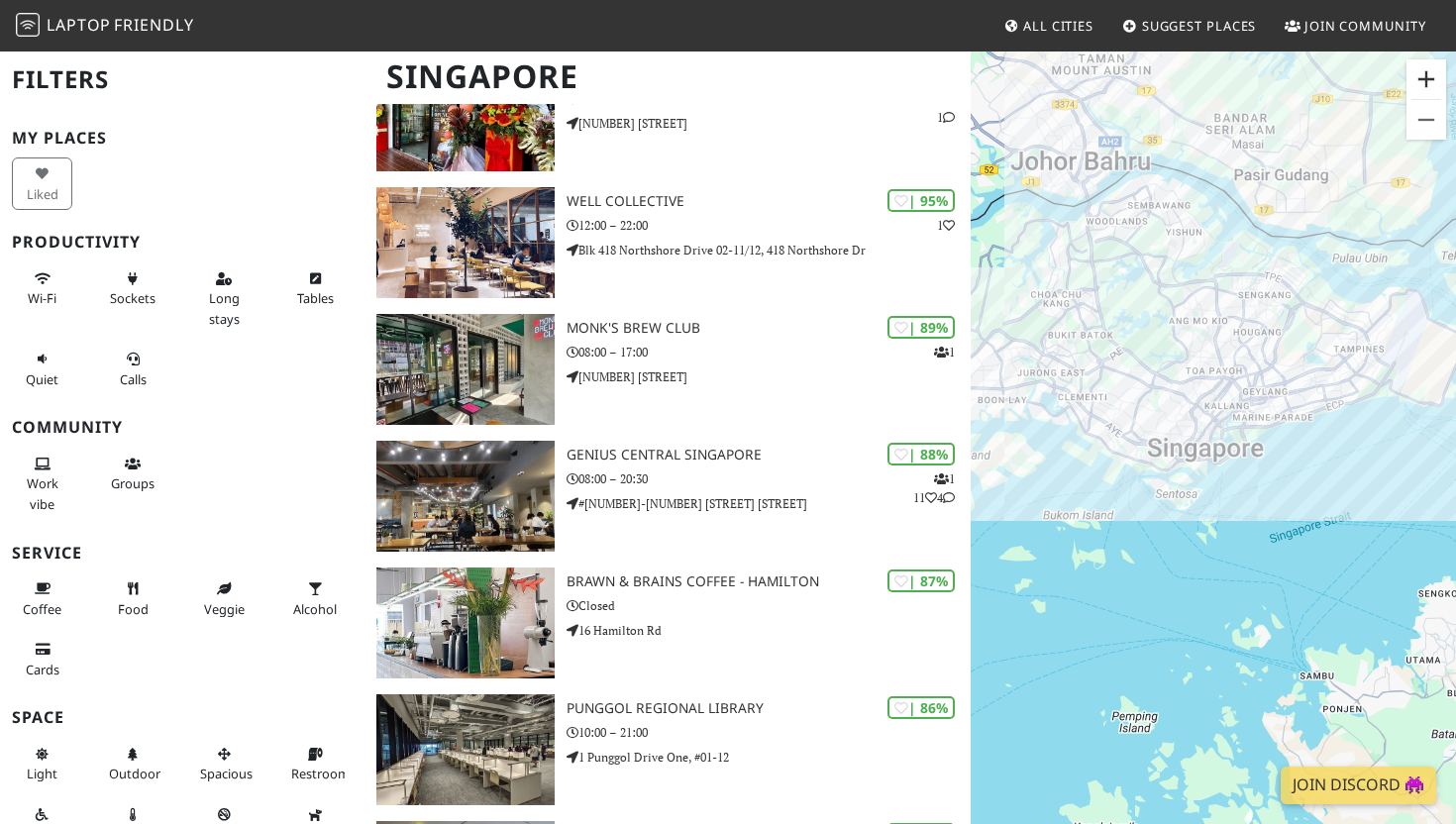 click at bounding box center [1426, 79] 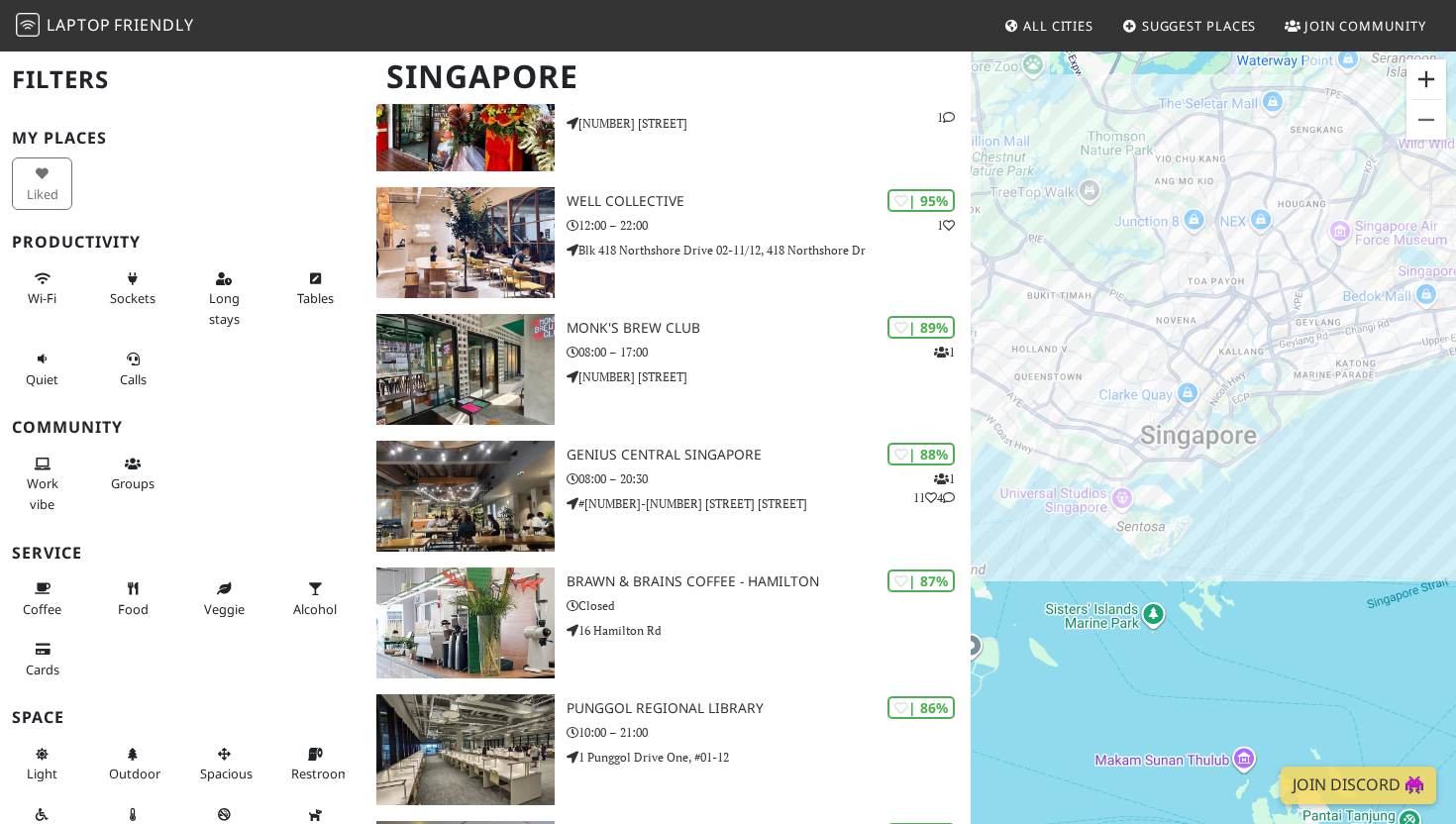click at bounding box center [1426, 79] 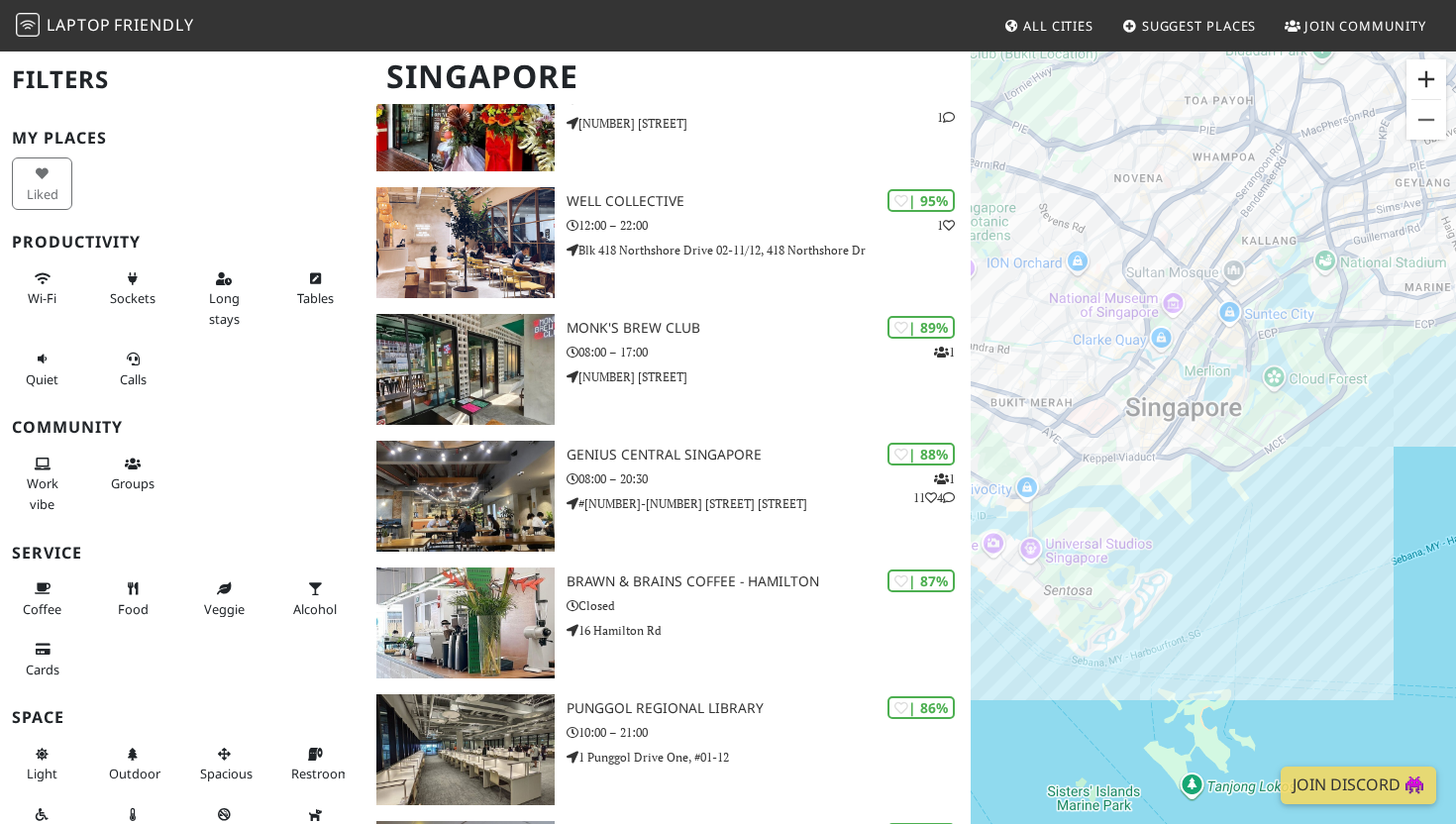 click at bounding box center [1426, 79] 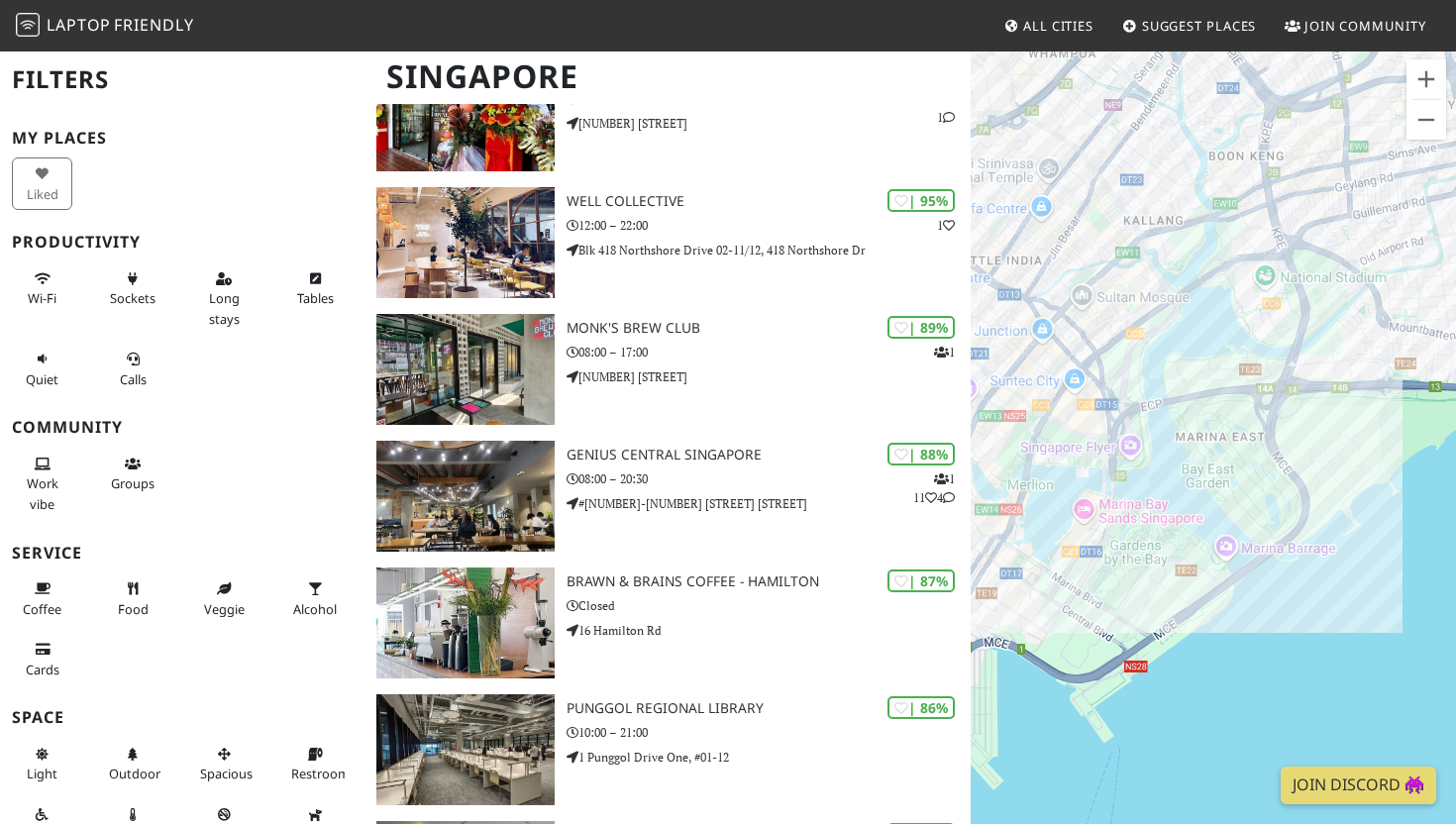 drag, startPoint x: 1333, startPoint y: 205, endPoint x: 1162, endPoint y: 402, distance: 260.86395 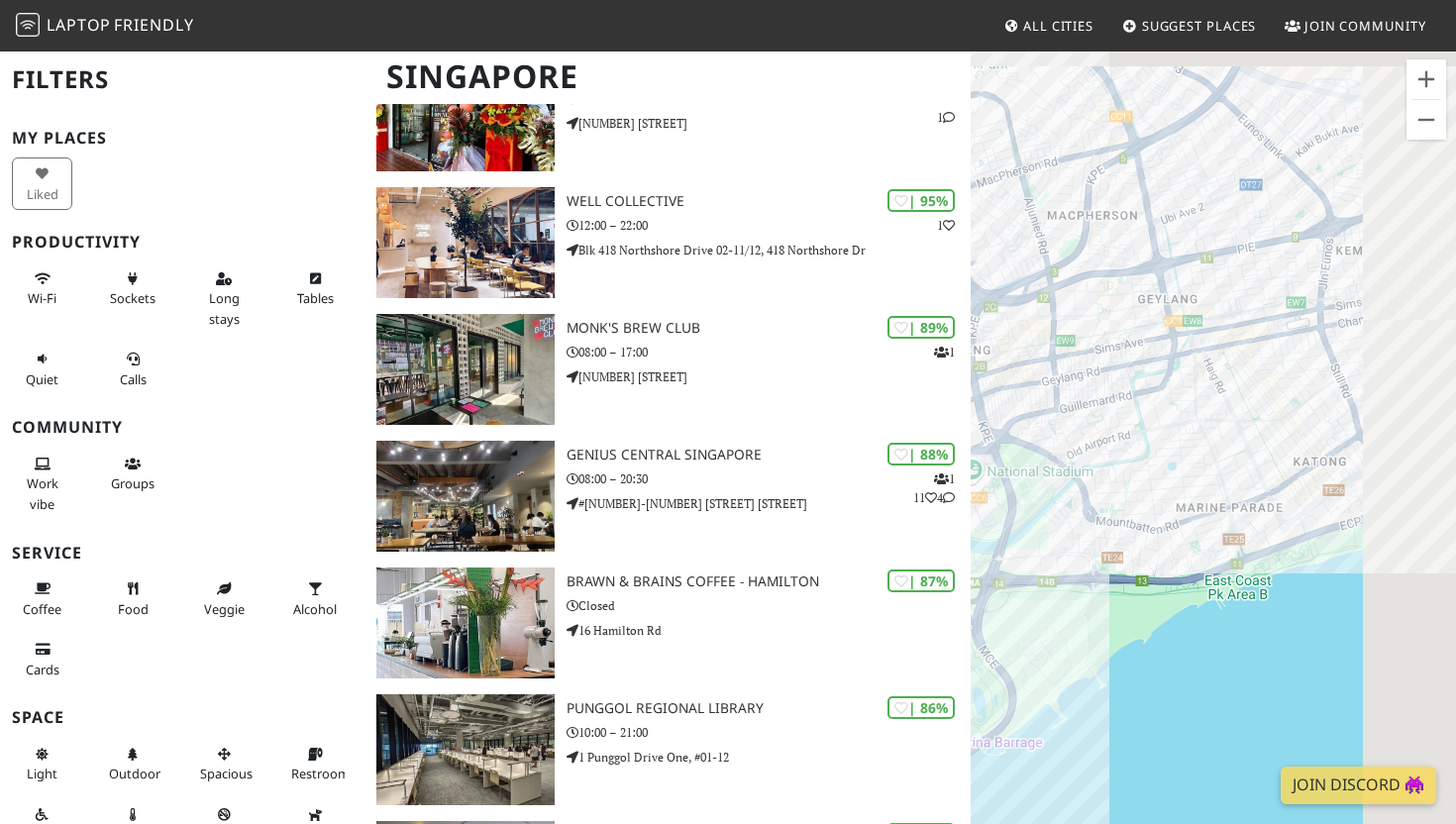 drag, startPoint x: 1368, startPoint y: 258, endPoint x: 1013, endPoint y: 481, distance: 419.23025 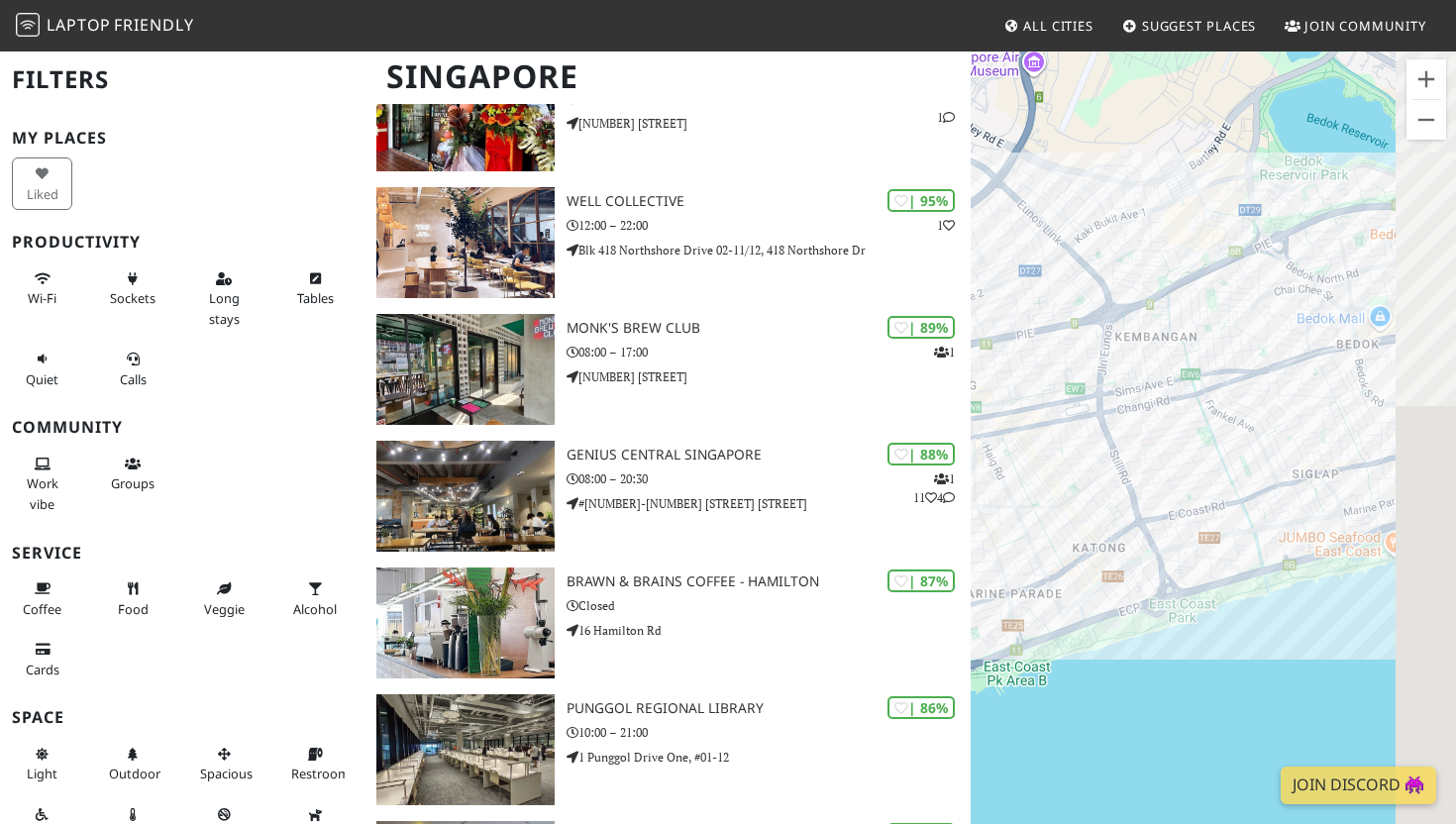 drag, startPoint x: 1383, startPoint y: 255, endPoint x: 1204, endPoint y: 323, distance: 191.48107 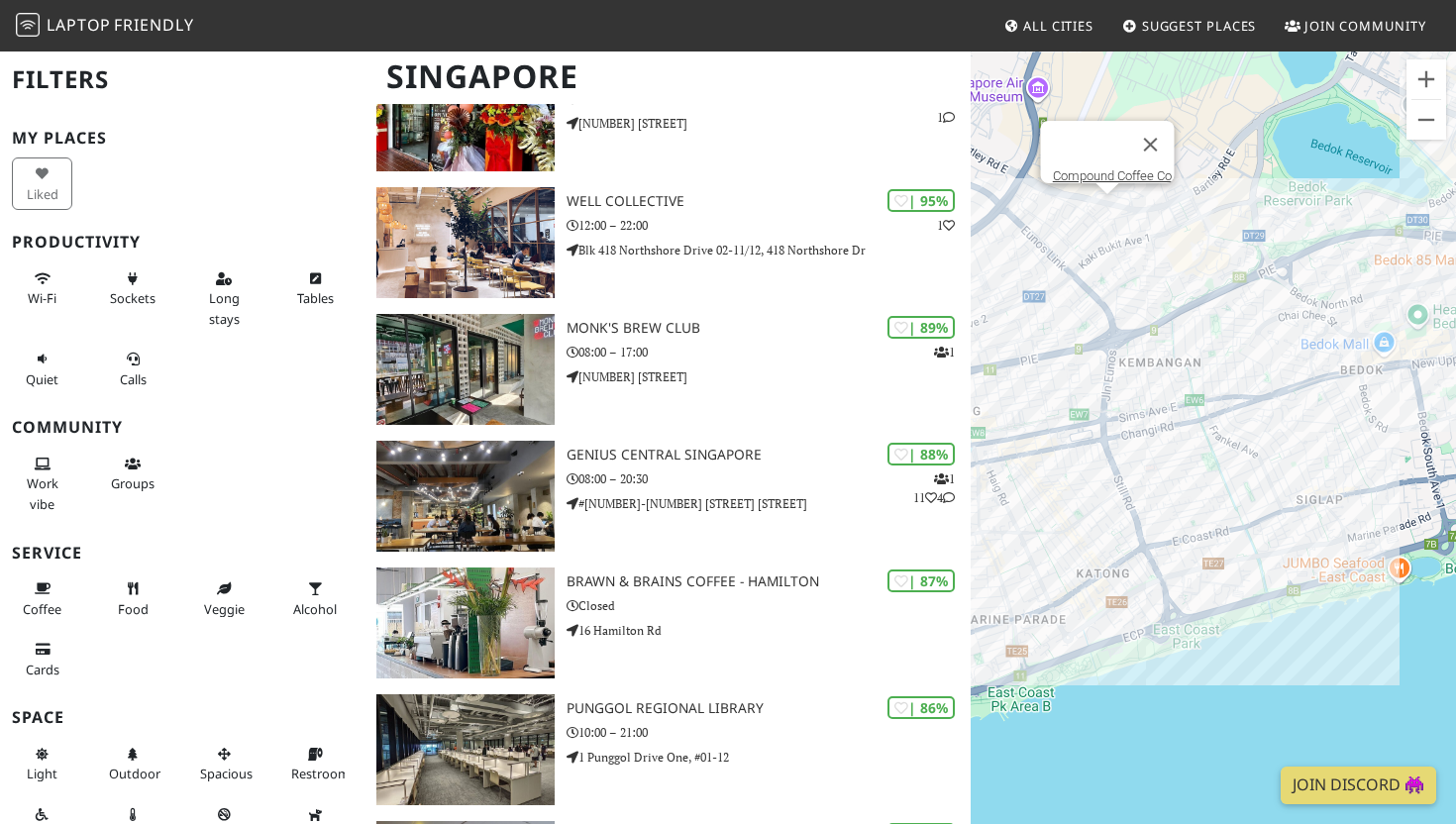 click on "To navigate, press the arrow keys. Compound Coffee Co." at bounding box center [1213, 462] 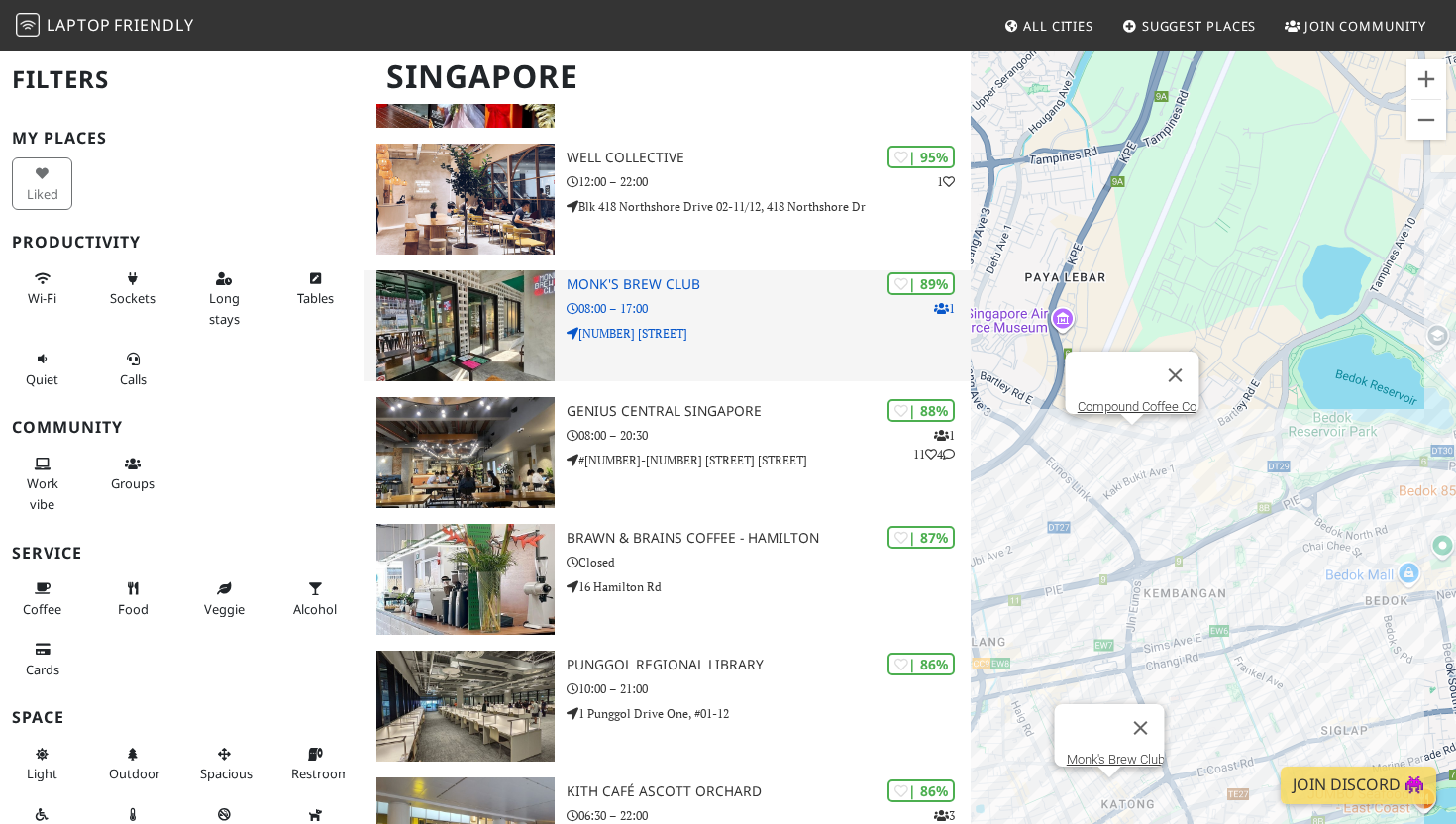 scroll, scrollTop: 289, scrollLeft: 0, axis: vertical 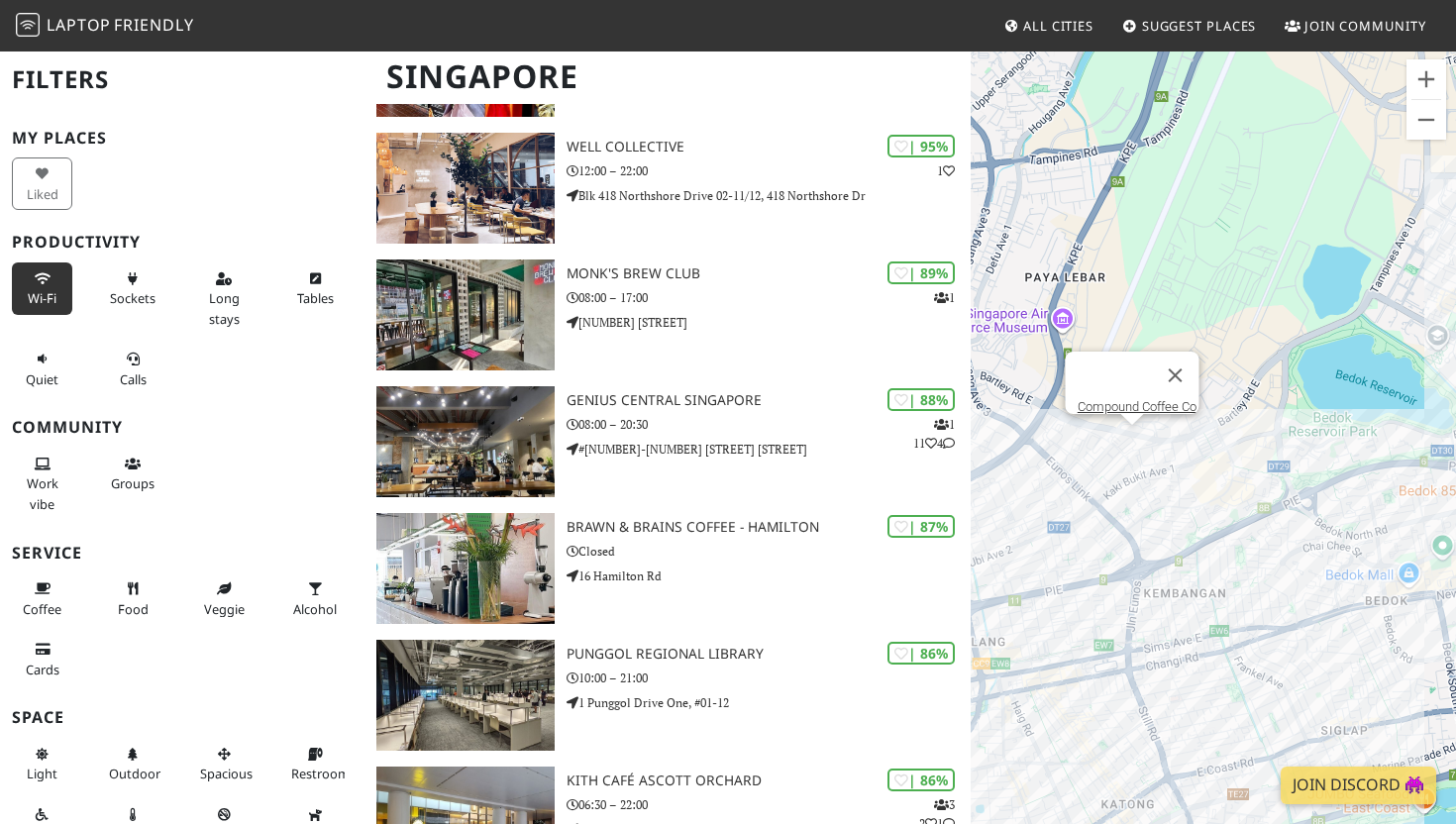 click at bounding box center (43, 279) 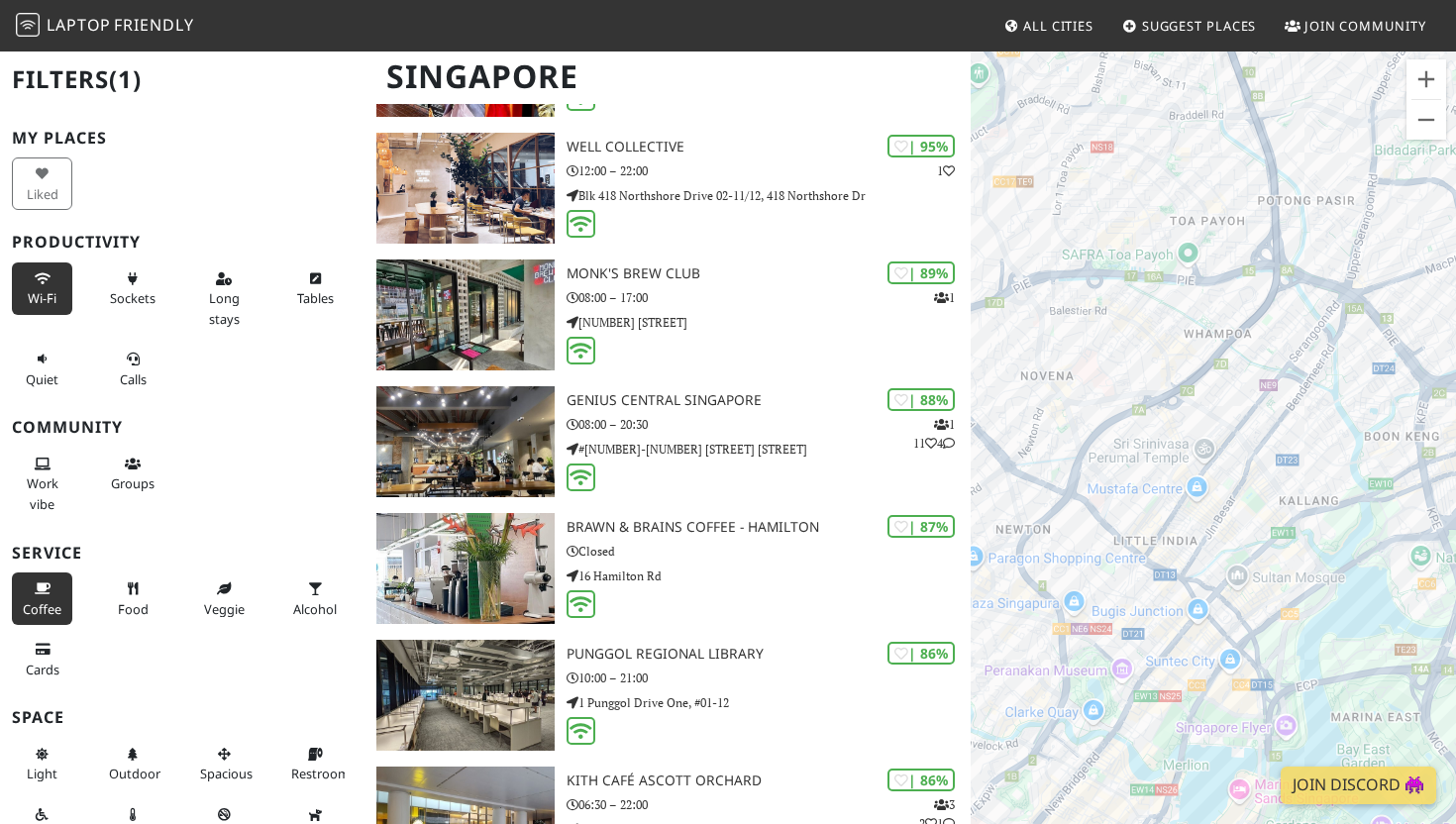 click at bounding box center [43, 589] 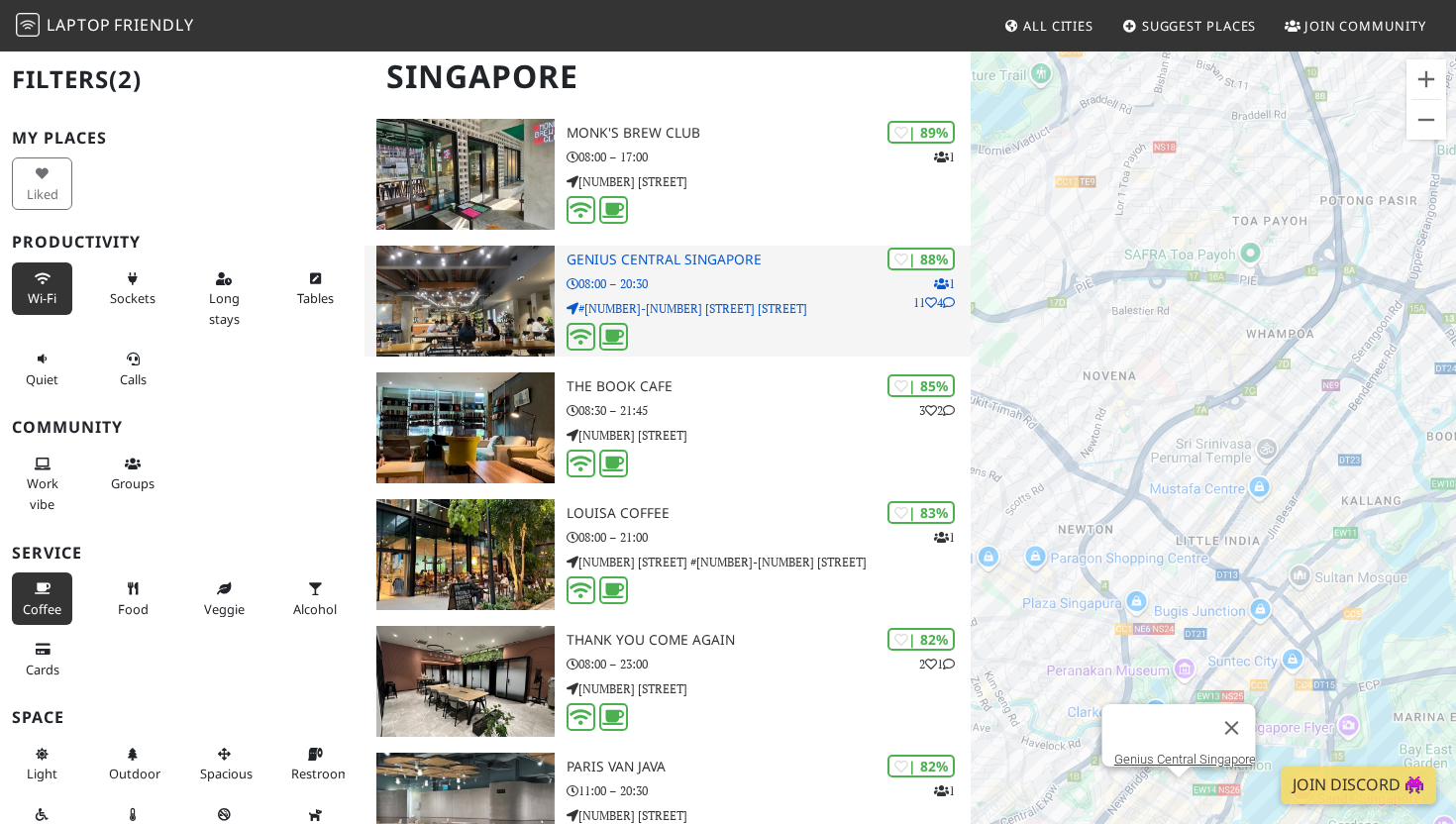 scroll, scrollTop: 429, scrollLeft: 0, axis: vertical 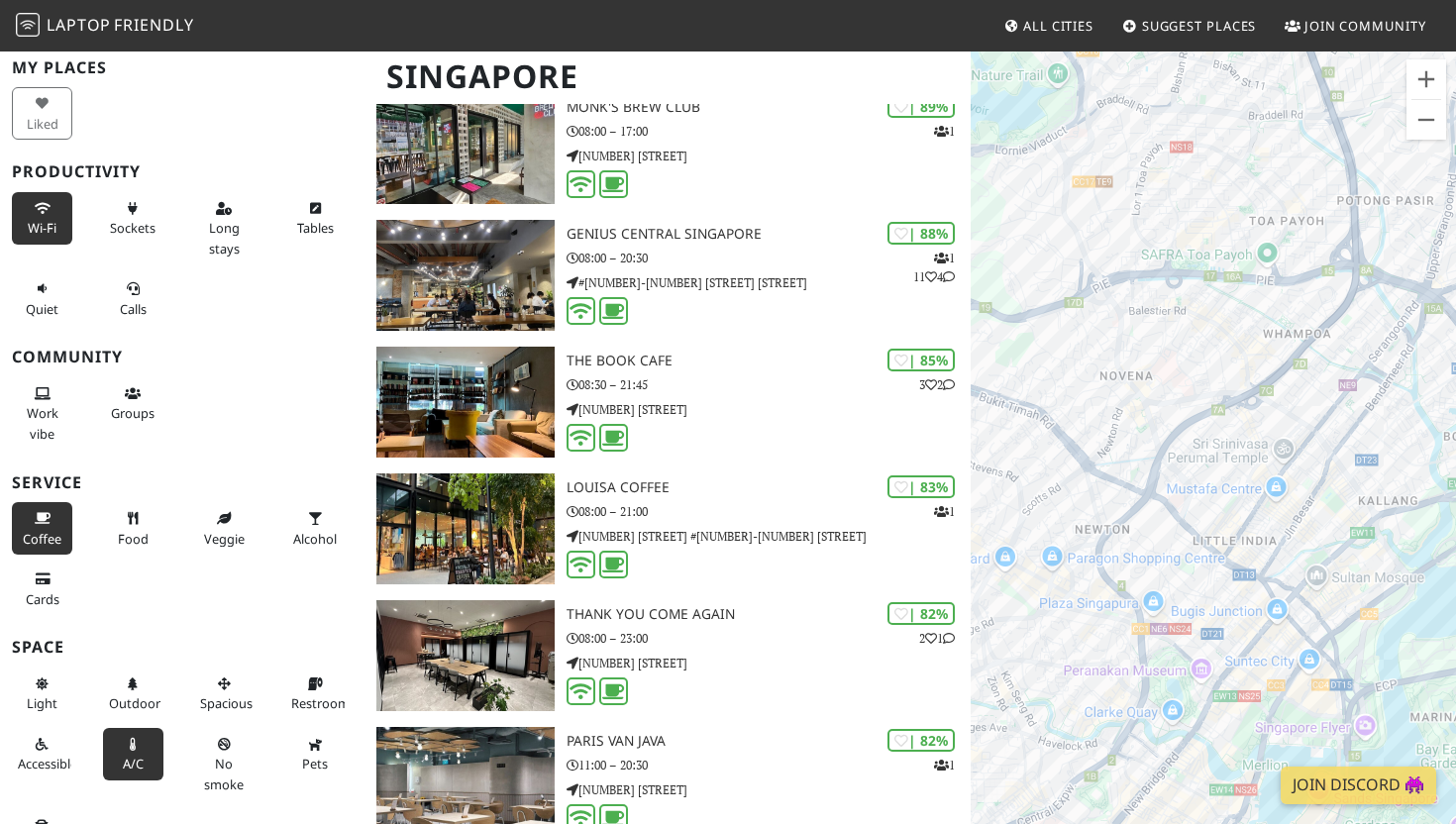 click on "A/C" at bounding box center (133, 764) 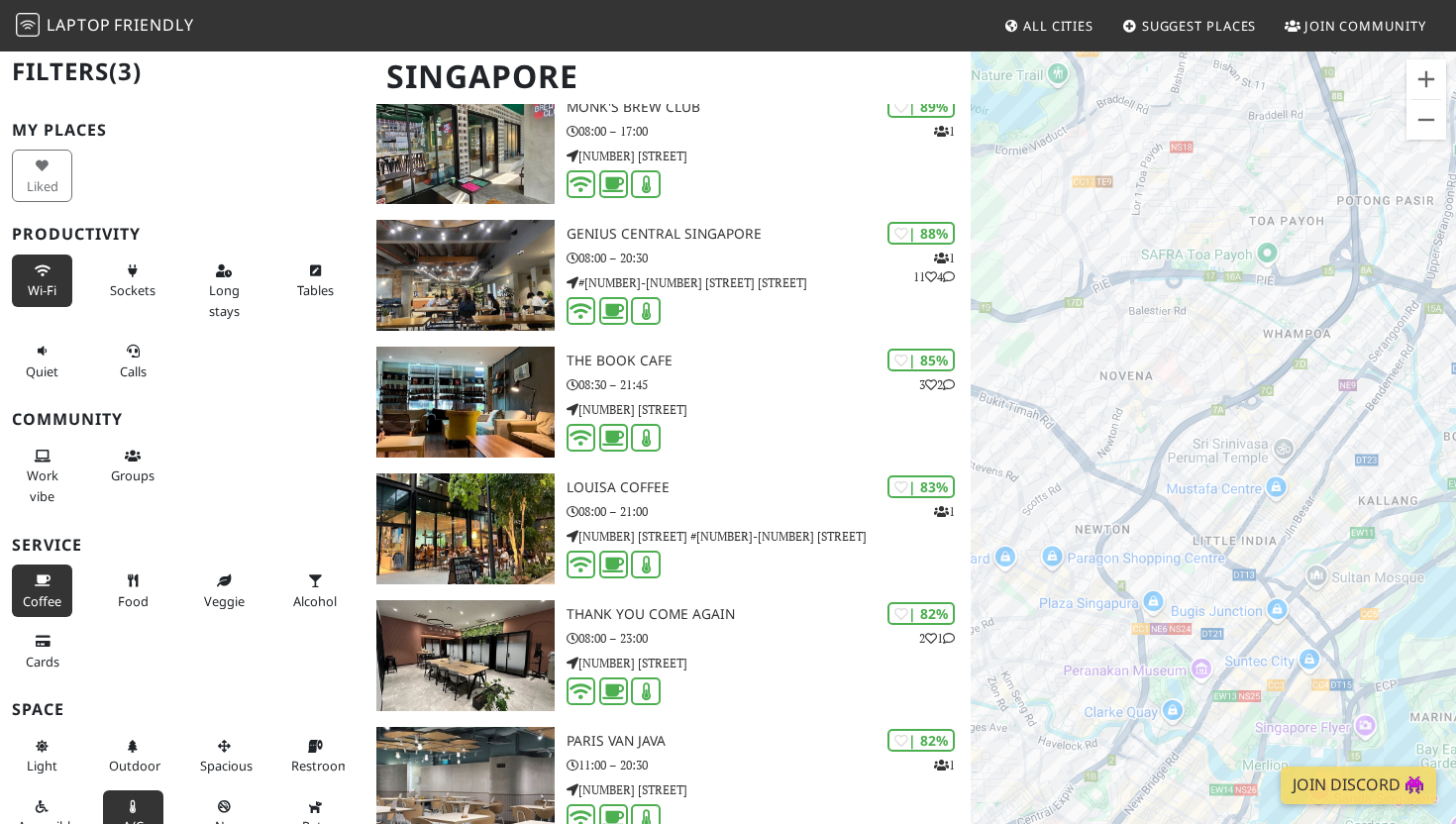 scroll, scrollTop: 0, scrollLeft: 0, axis: both 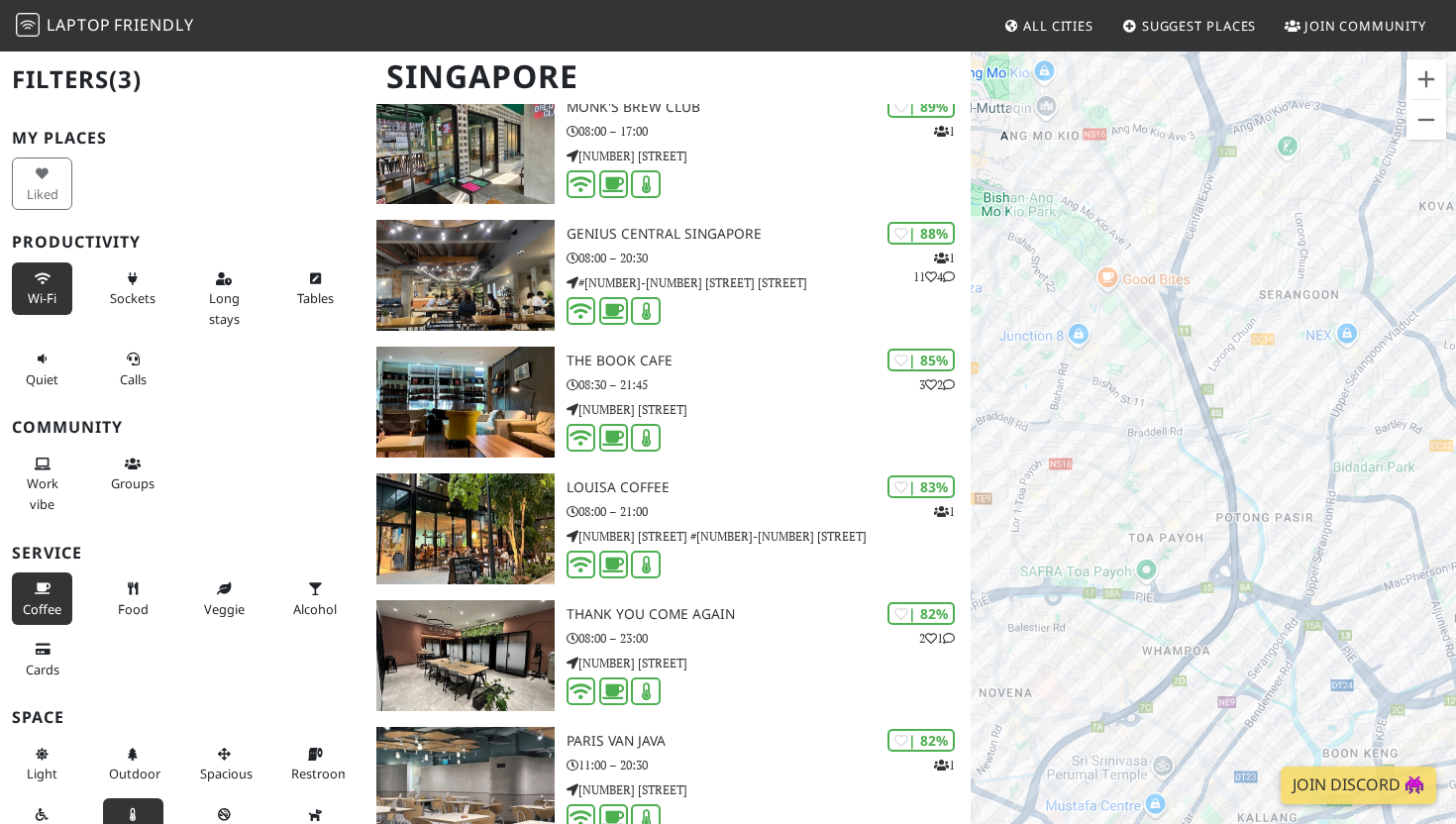 drag, startPoint x: 1290, startPoint y: 304, endPoint x: 1166, endPoint y: 621, distance: 340.38948 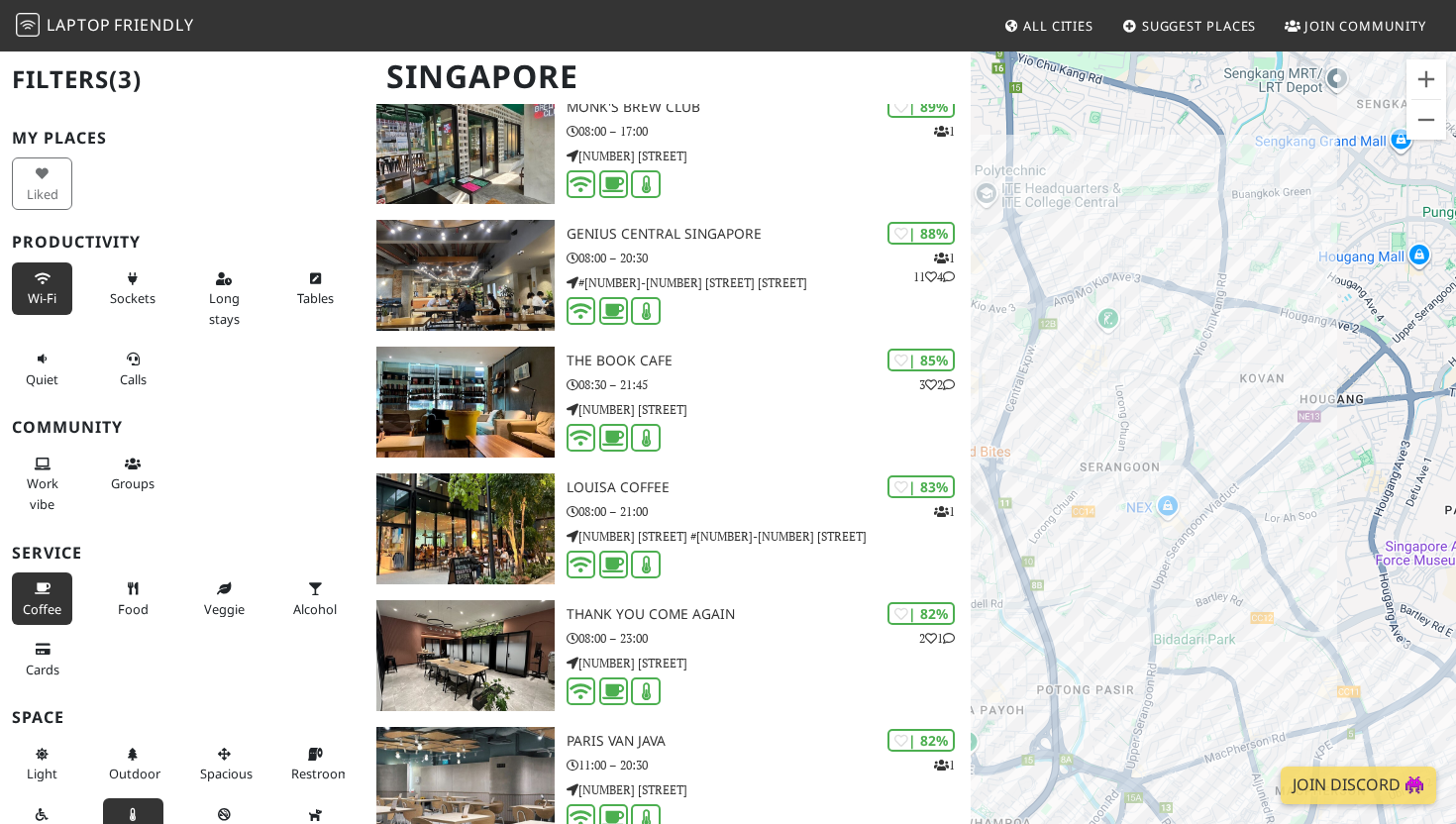 drag, startPoint x: 1247, startPoint y: 306, endPoint x: 1053, endPoint y: 467, distance: 252.10514 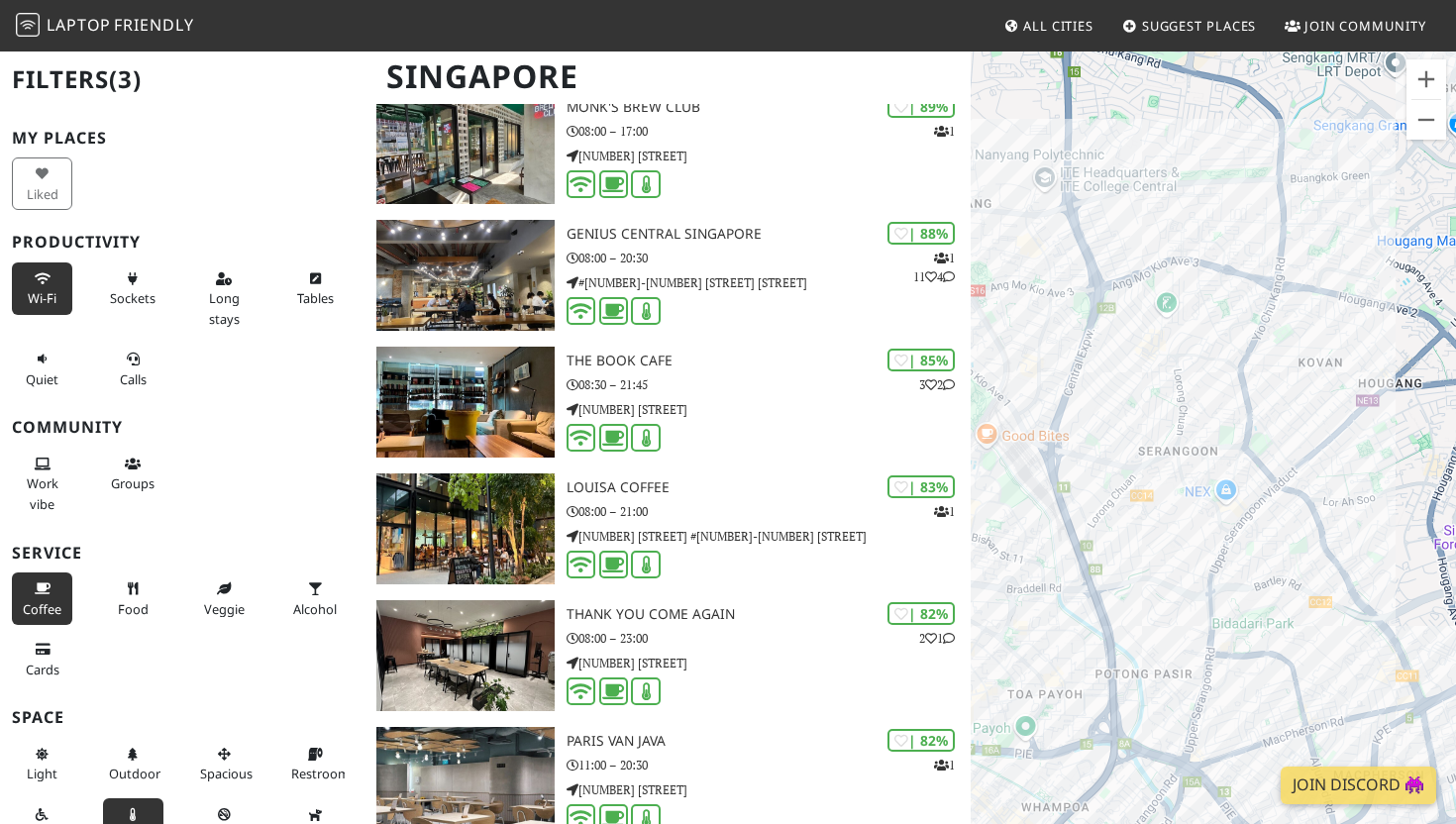 drag, startPoint x: 1312, startPoint y: 476, endPoint x: 1165, endPoint y: 476, distance: 147 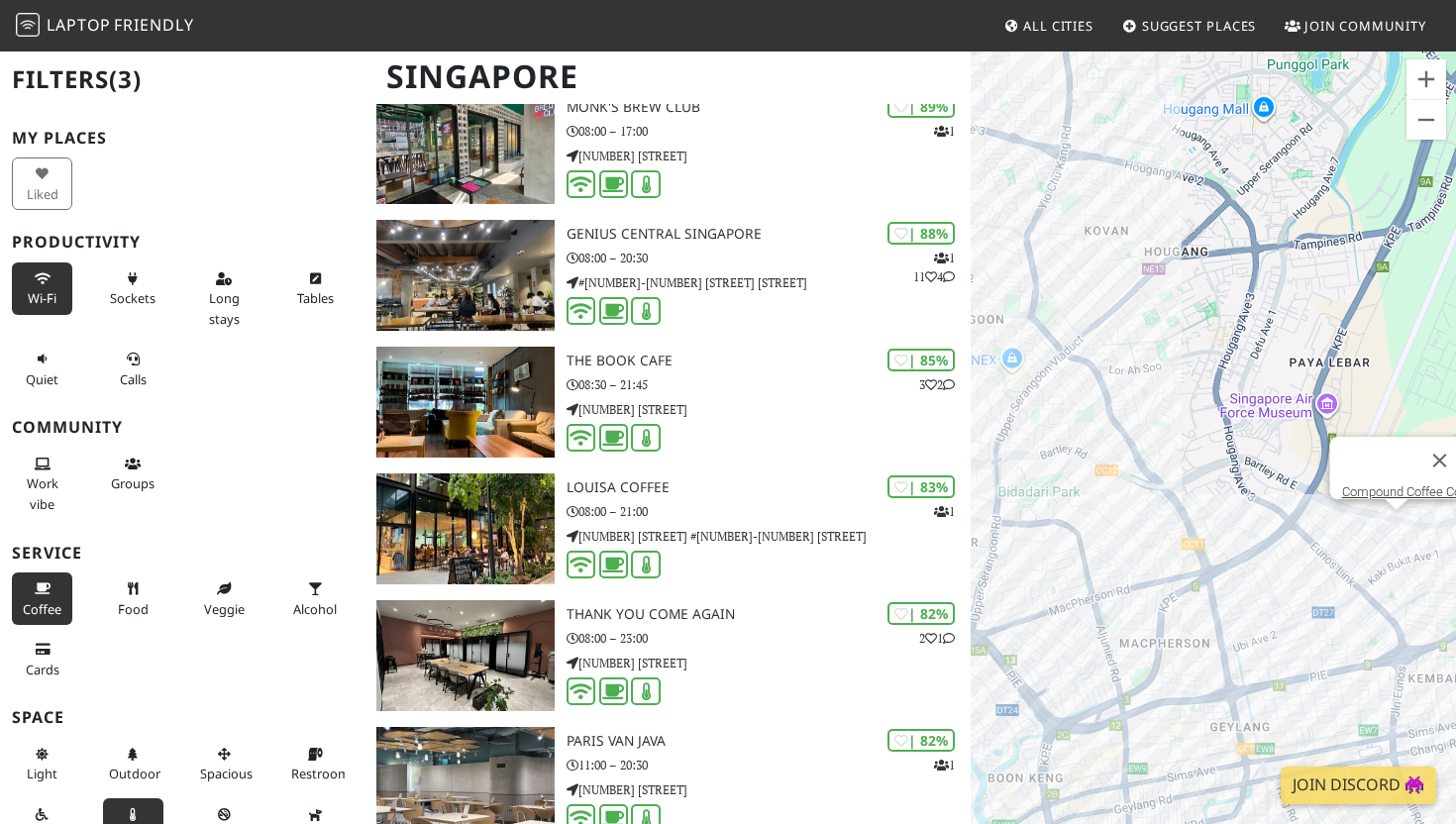 drag, startPoint x: 1248, startPoint y: 487, endPoint x: 1172, endPoint y: 352, distance: 154.92256 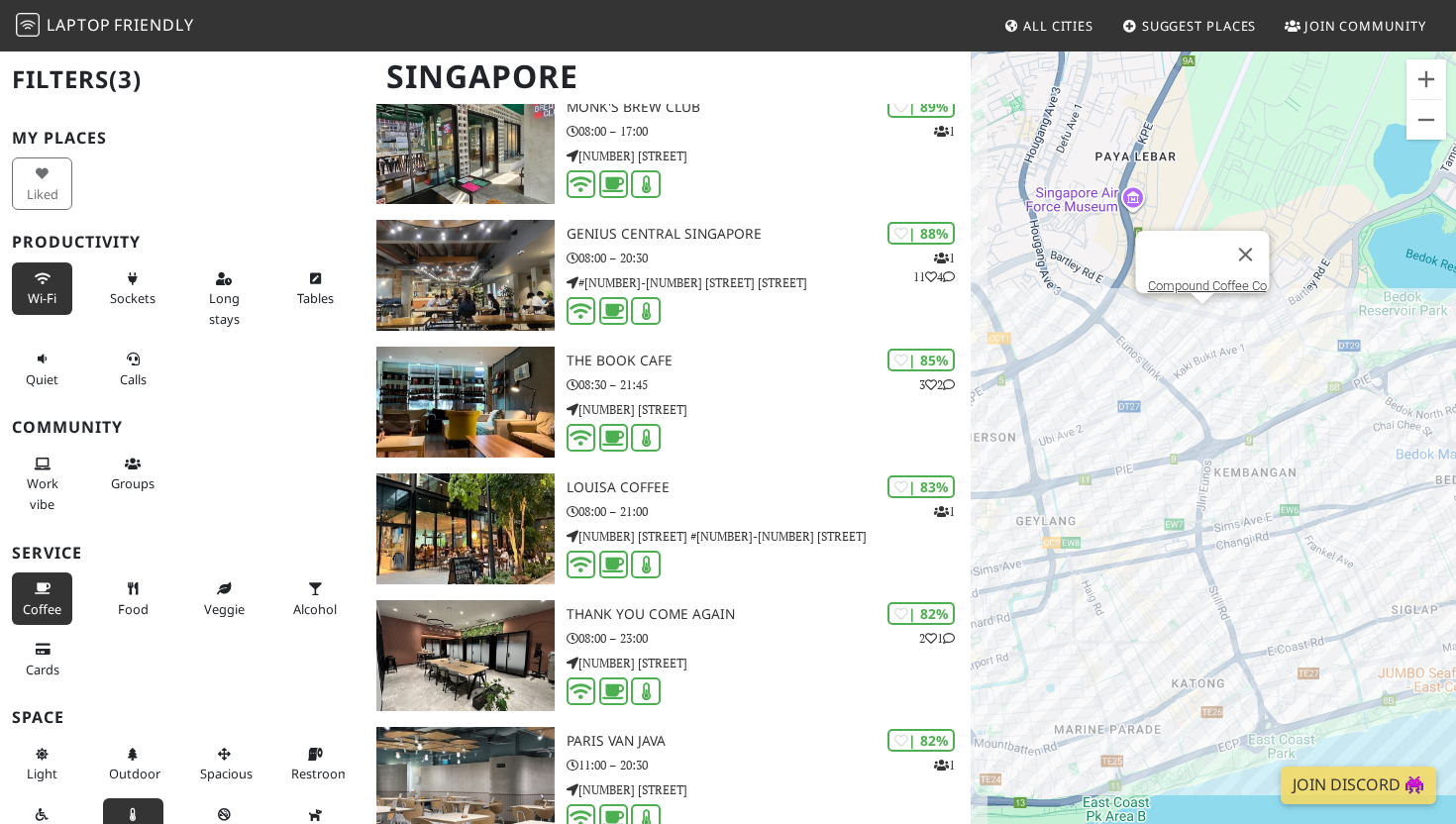 drag, startPoint x: 1311, startPoint y: 580, endPoint x: 1116, endPoint y: 373, distance: 284.38354 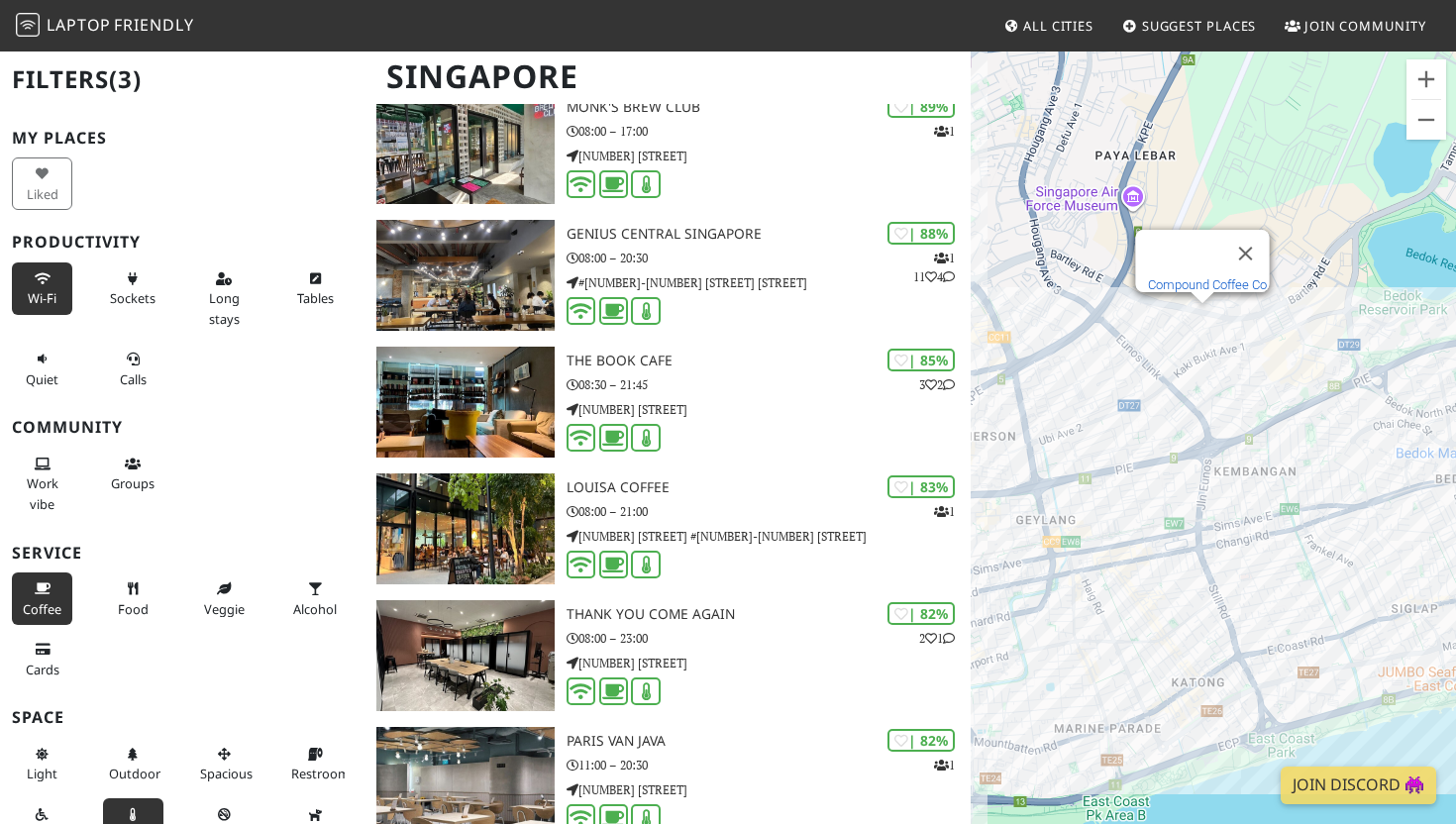 click on "Compound Coffee Co." at bounding box center [1208, 284] 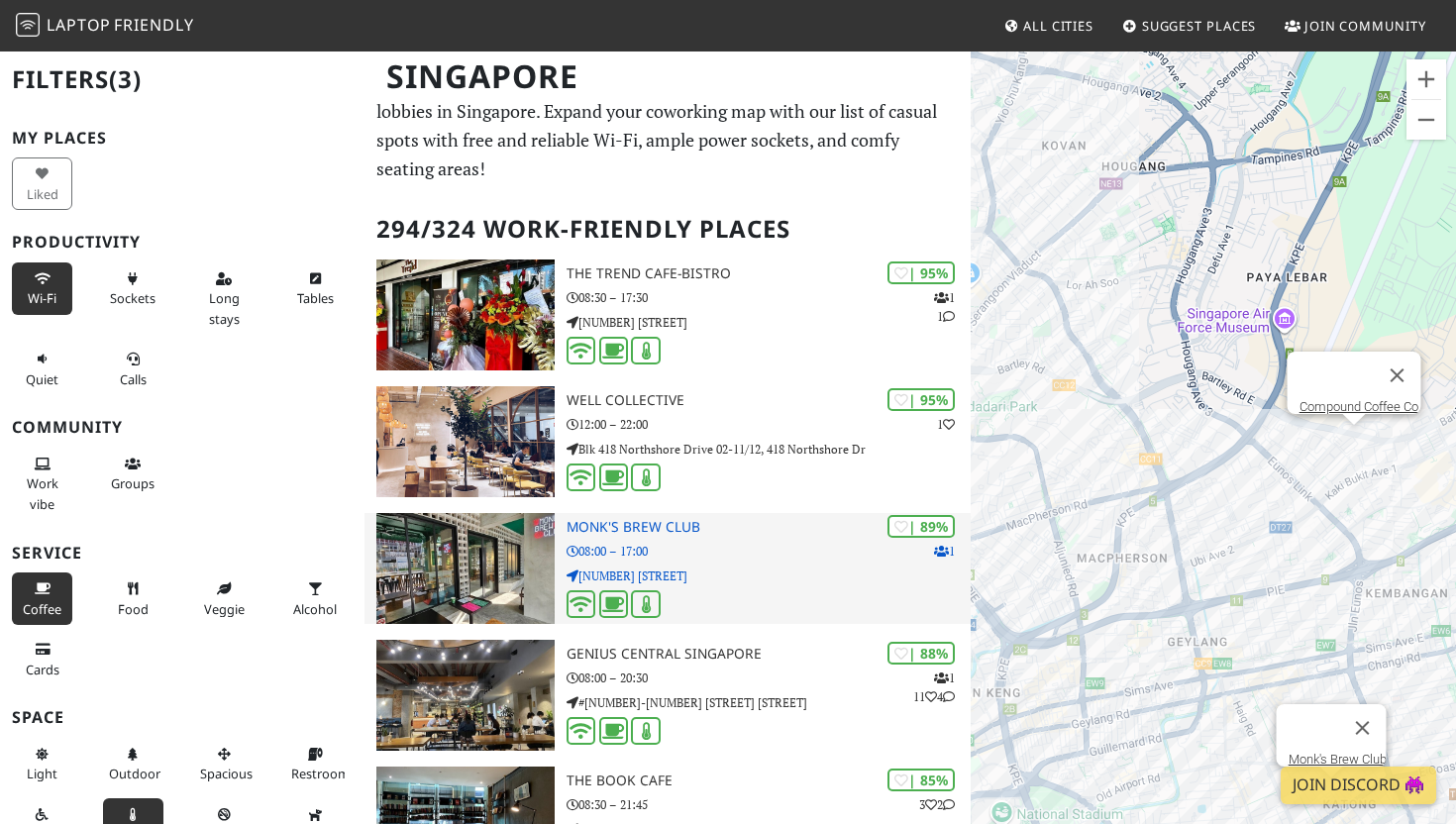 scroll, scrollTop: 20, scrollLeft: 0, axis: vertical 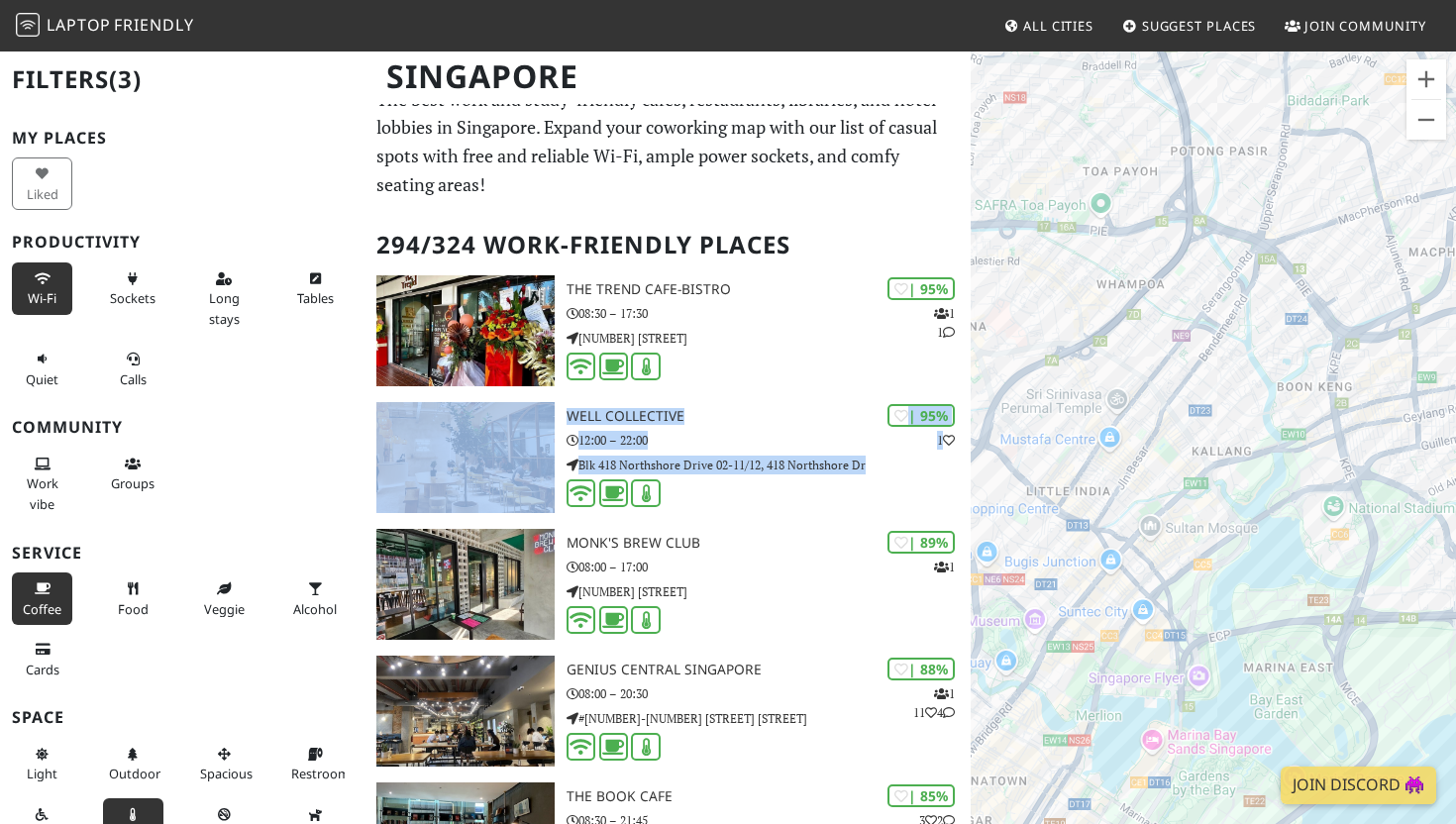 drag, startPoint x: 1276, startPoint y: 388, endPoint x: 1150, endPoint y: 313, distance: 146.63219 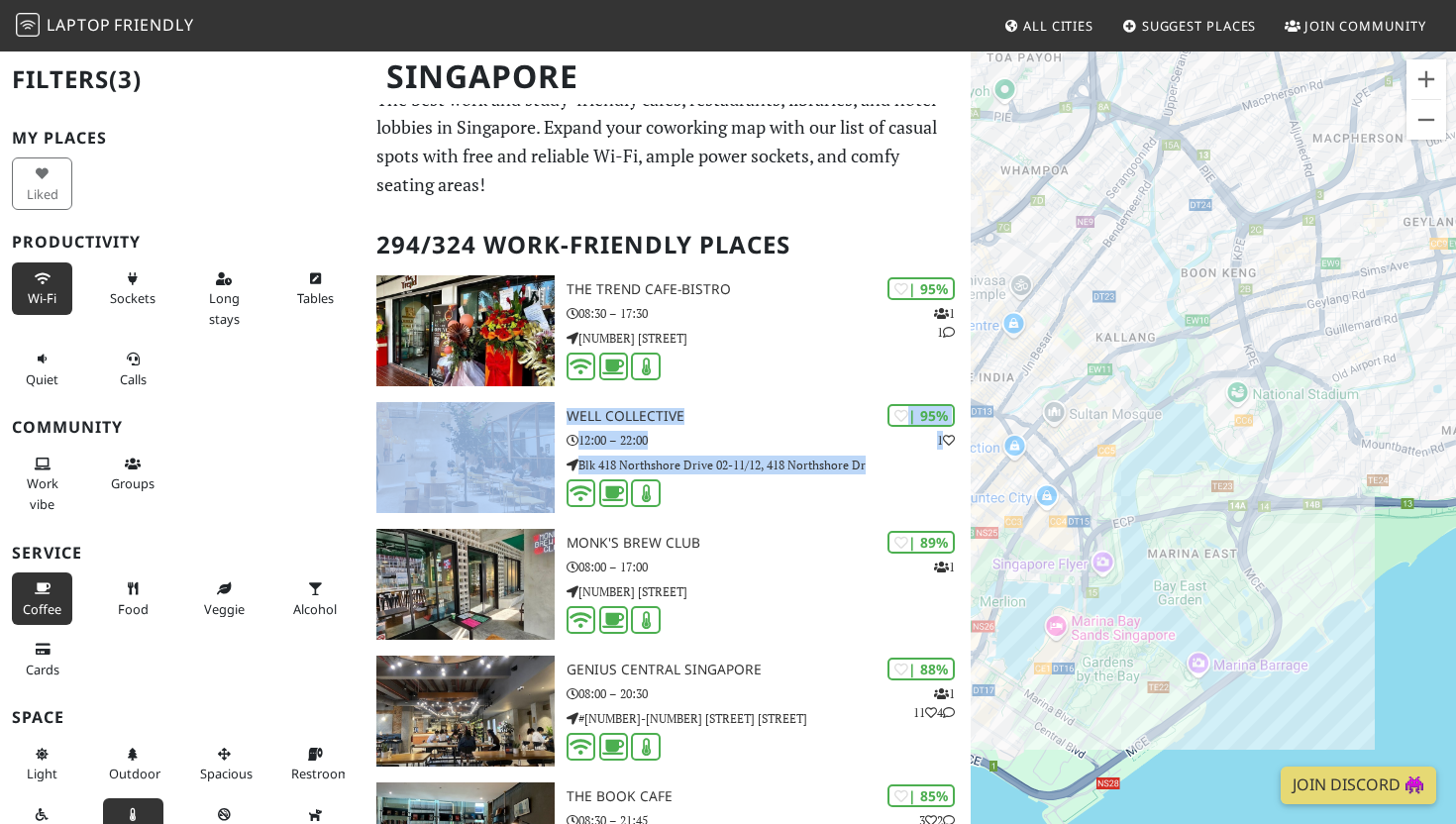 drag, startPoint x: 1305, startPoint y: 435, endPoint x: 1216, endPoint y: 315, distance: 149.4021 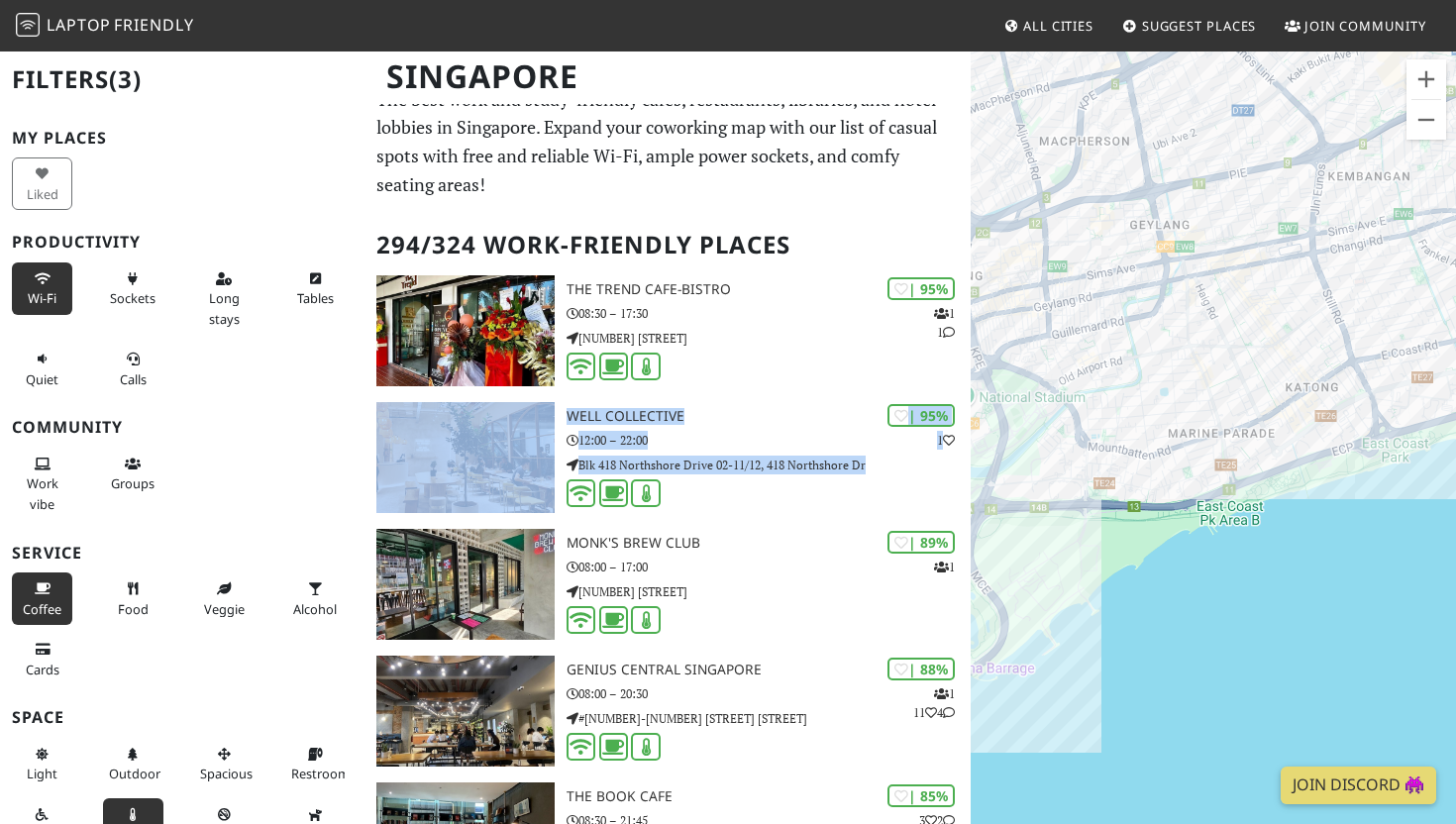 drag, startPoint x: 1399, startPoint y: 333, endPoint x: 1081, endPoint y: 381, distance: 321.60224 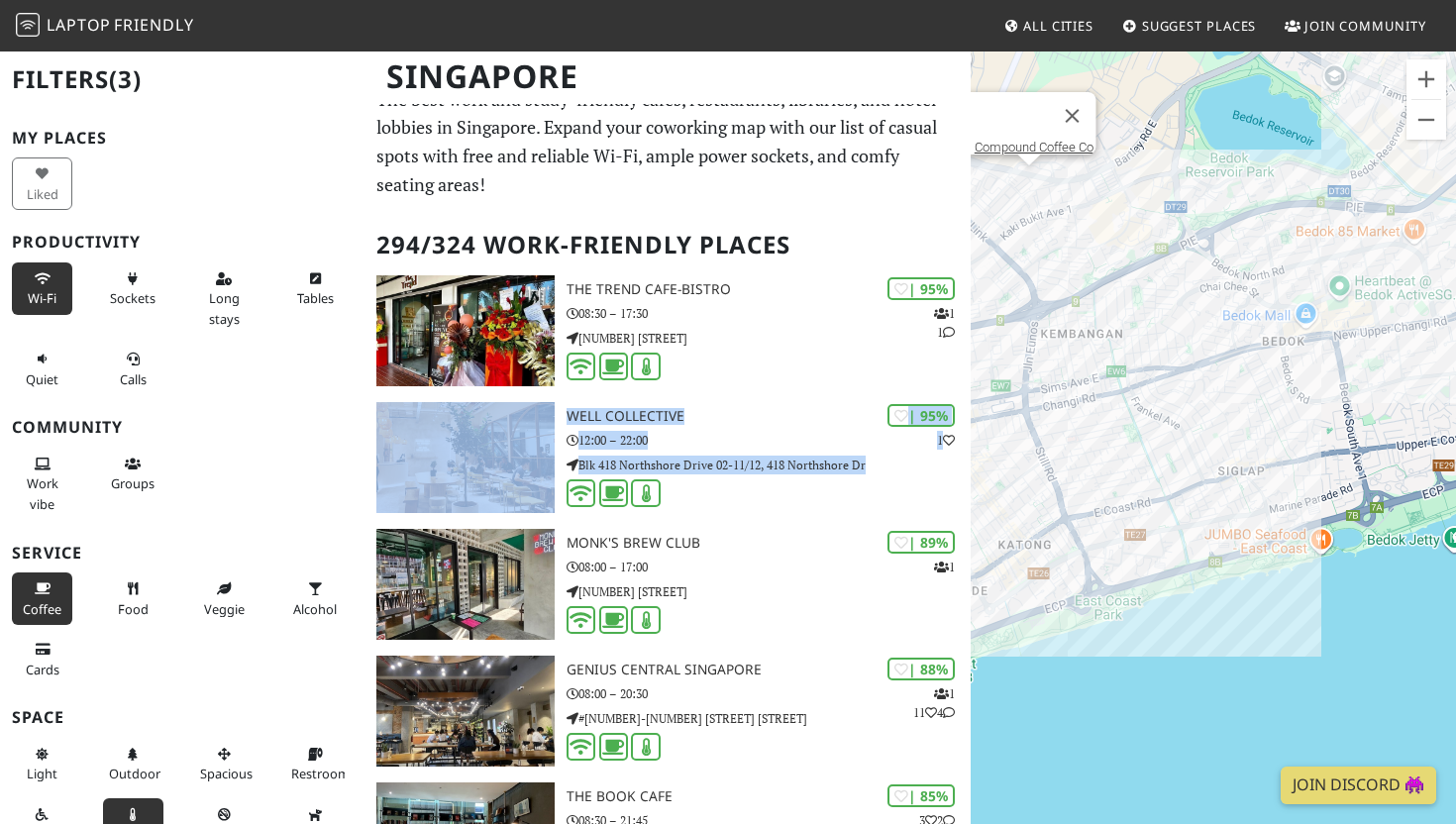 drag, startPoint x: 1261, startPoint y: 192, endPoint x: 1074, endPoint y: 289, distance: 210.66086 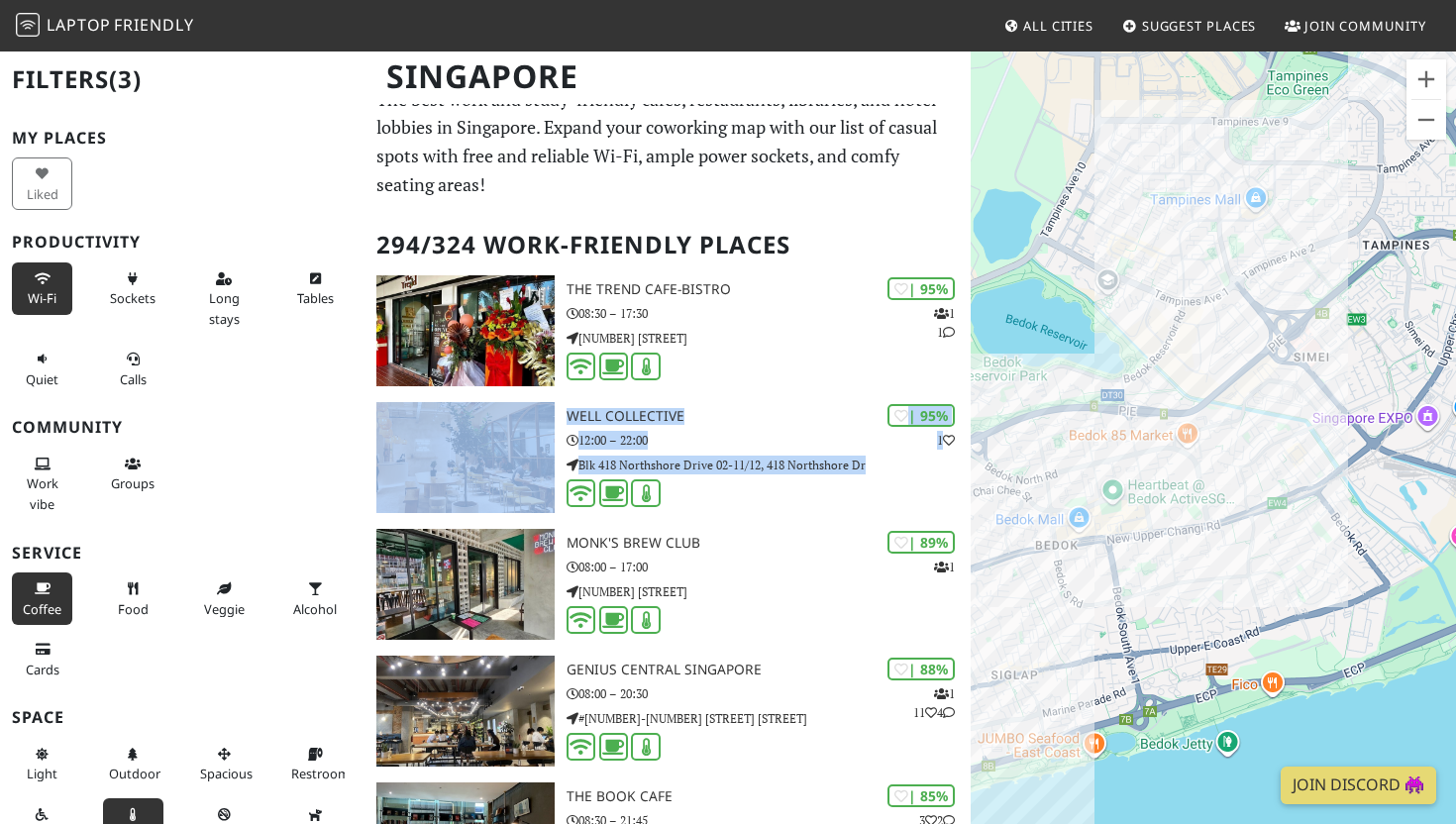 drag, startPoint x: 1377, startPoint y: 296, endPoint x: 1162, endPoint y: 484, distance: 285.60287 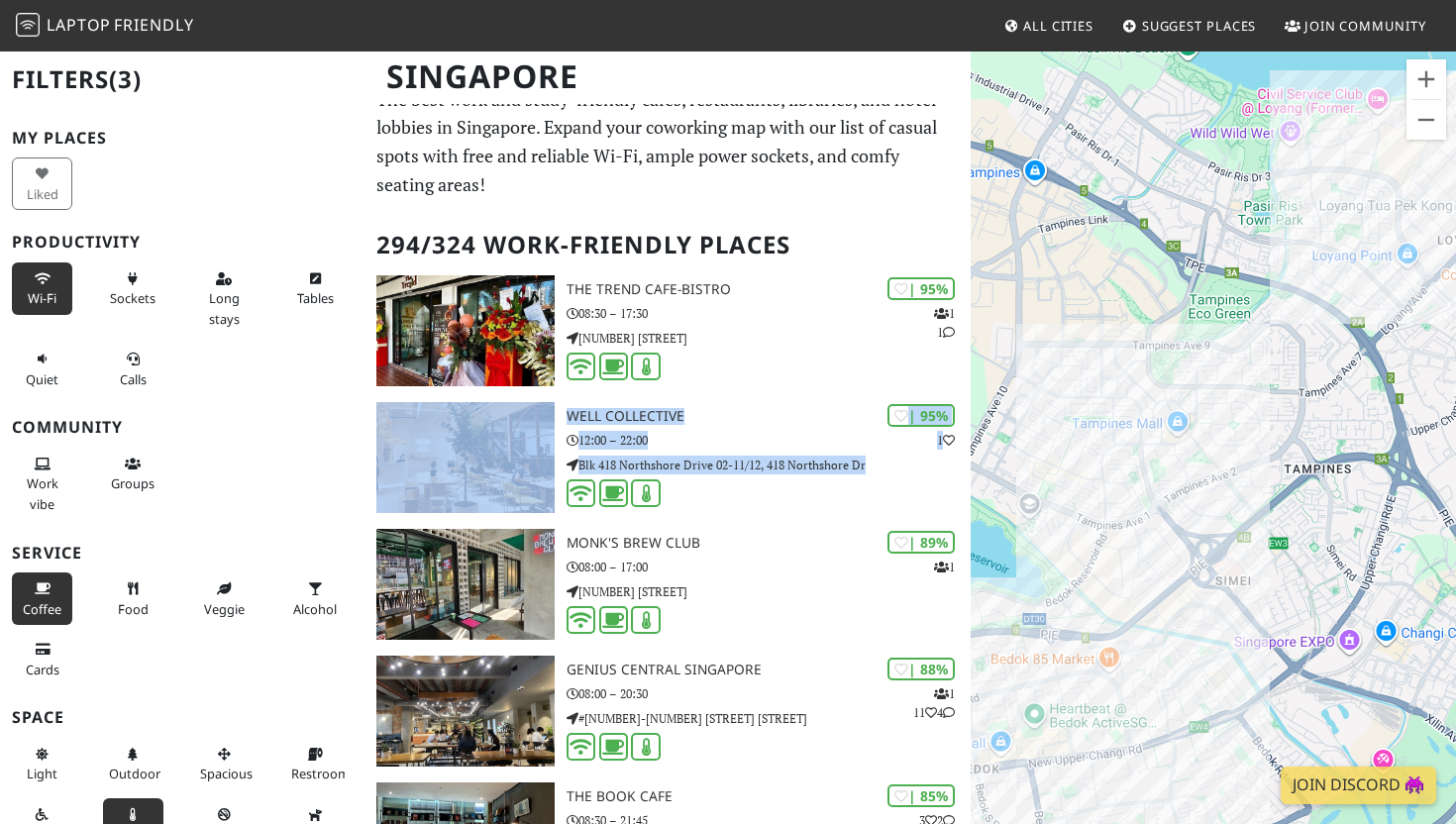 drag, startPoint x: 1307, startPoint y: 267, endPoint x: 1223, endPoint y: 496, distance: 243.92007 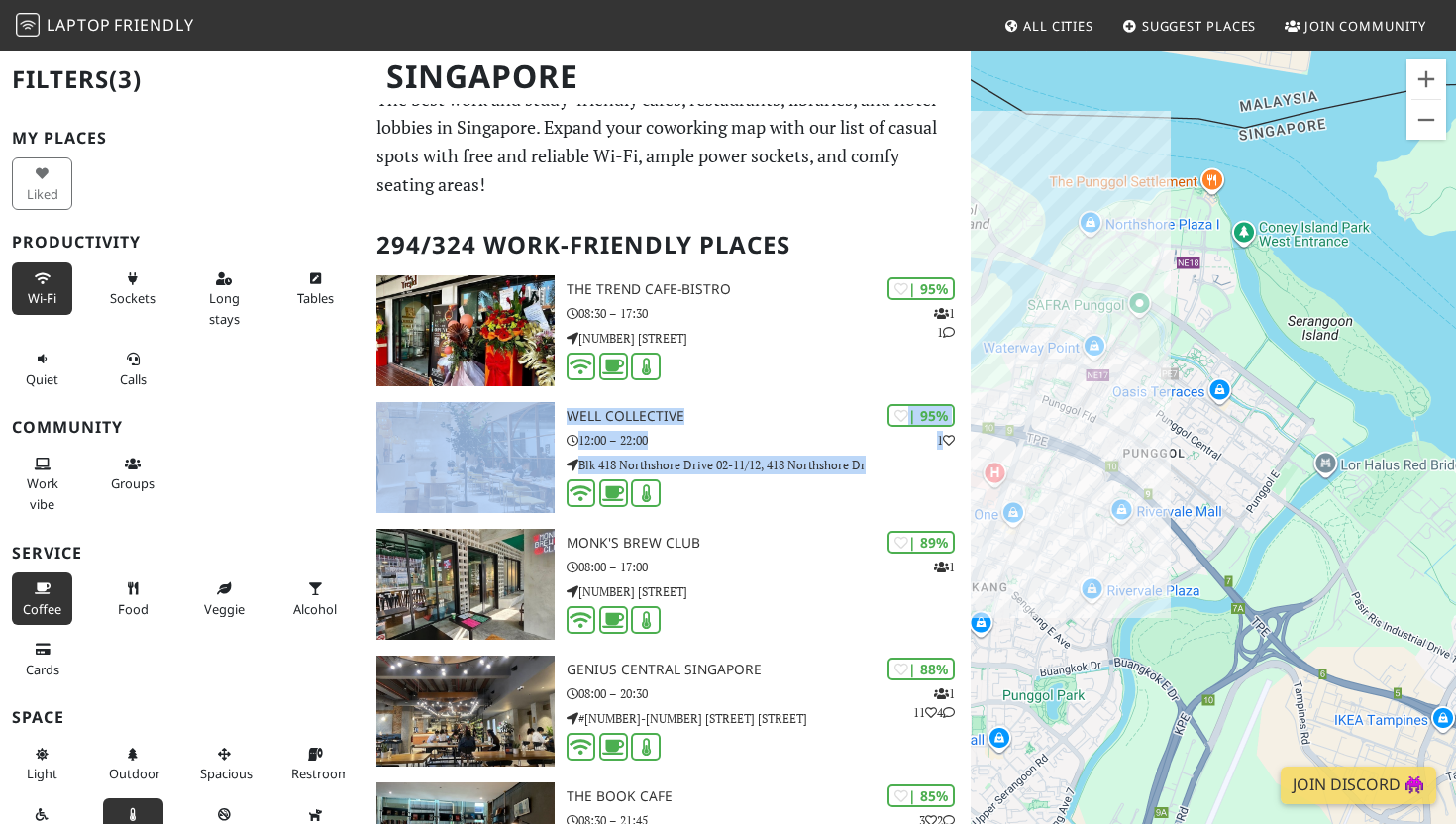 click on "To navigate, press the arrow keys. Compound Coffee Co." at bounding box center (1213, 462) 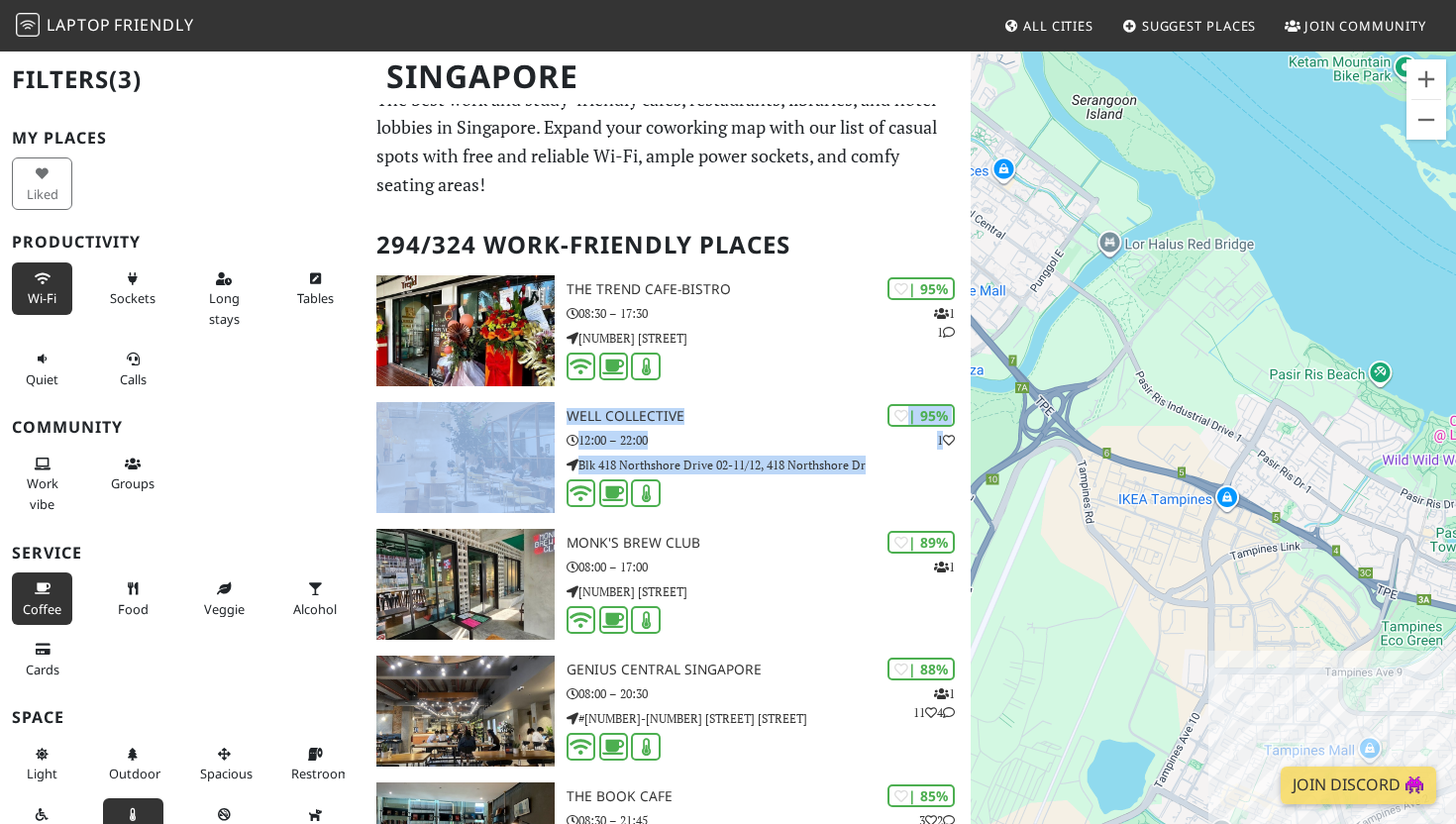 drag, startPoint x: 1310, startPoint y: 579, endPoint x: 1063, endPoint y: 335, distance: 347.19591 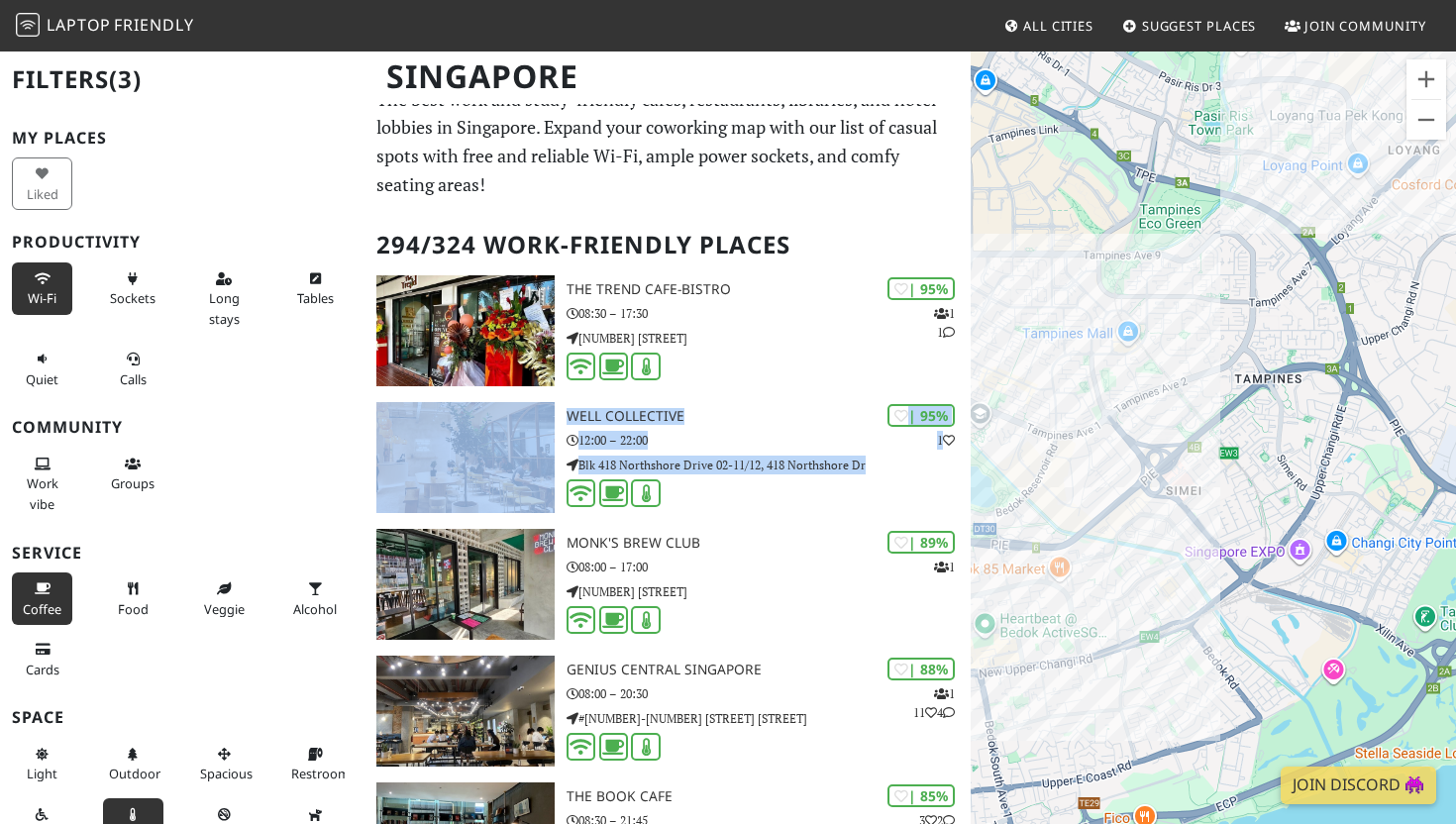 drag, startPoint x: 1215, startPoint y: 526, endPoint x: 1261, endPoint y: 375, distance: 157.8512 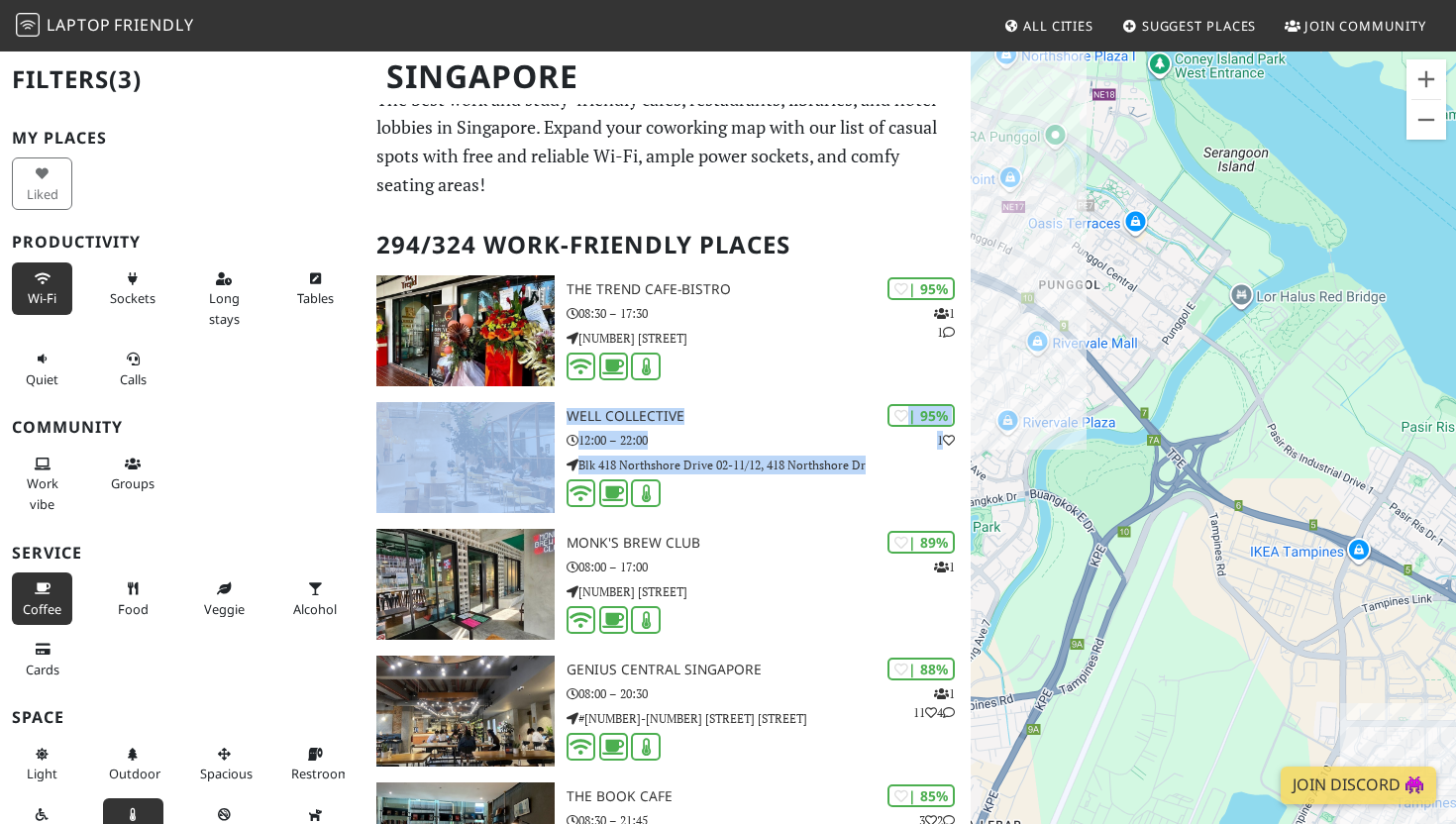 drag, startPoint x: 1268, startPoint y: 580, endPoint x: 1179, endPoint y: 404, distance: 197.22322 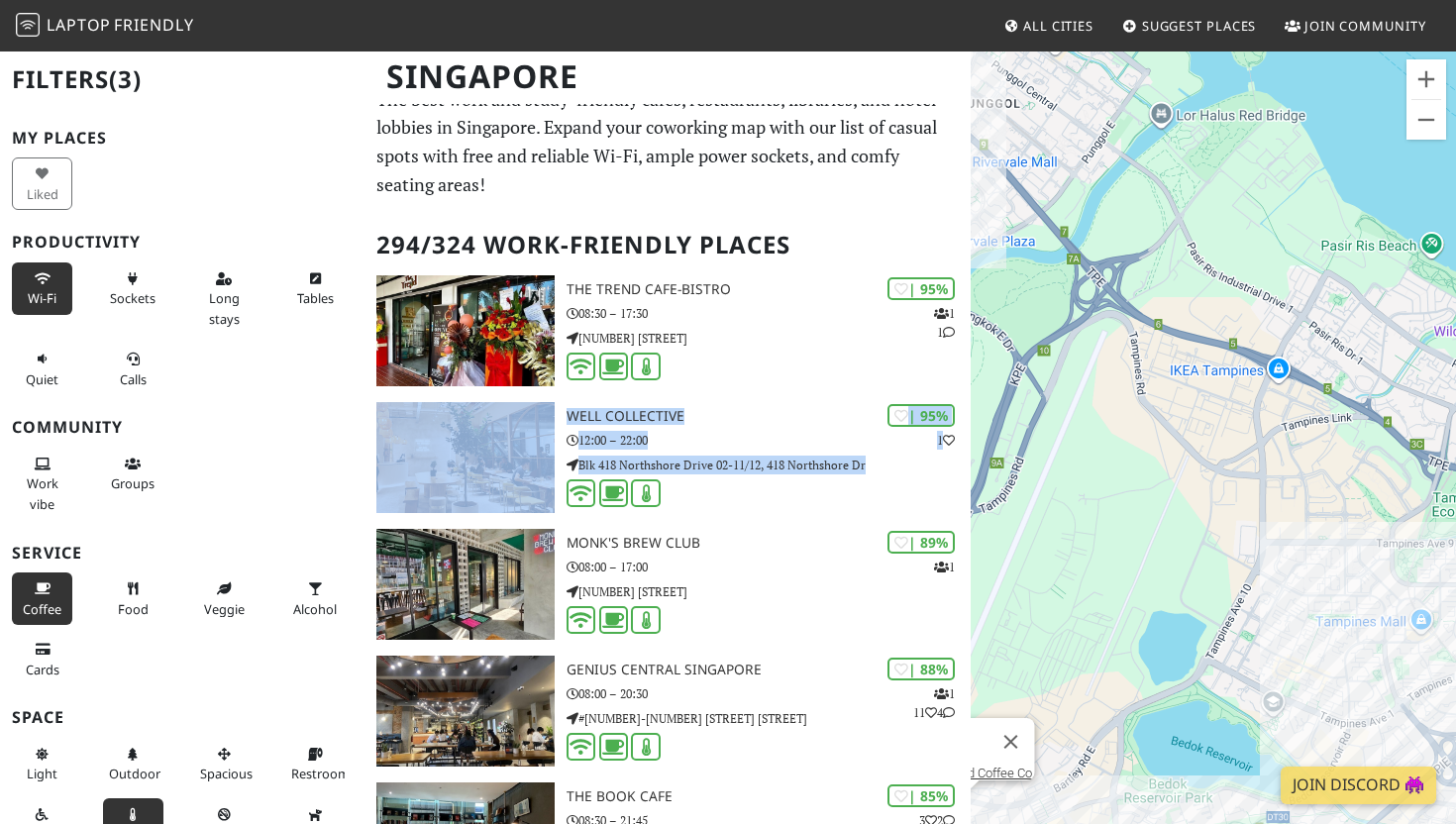 drag, startPoint x: 1256, startPoint y: 549, endPoint x: 1117, endPoint y: 276, distance: 306.34947 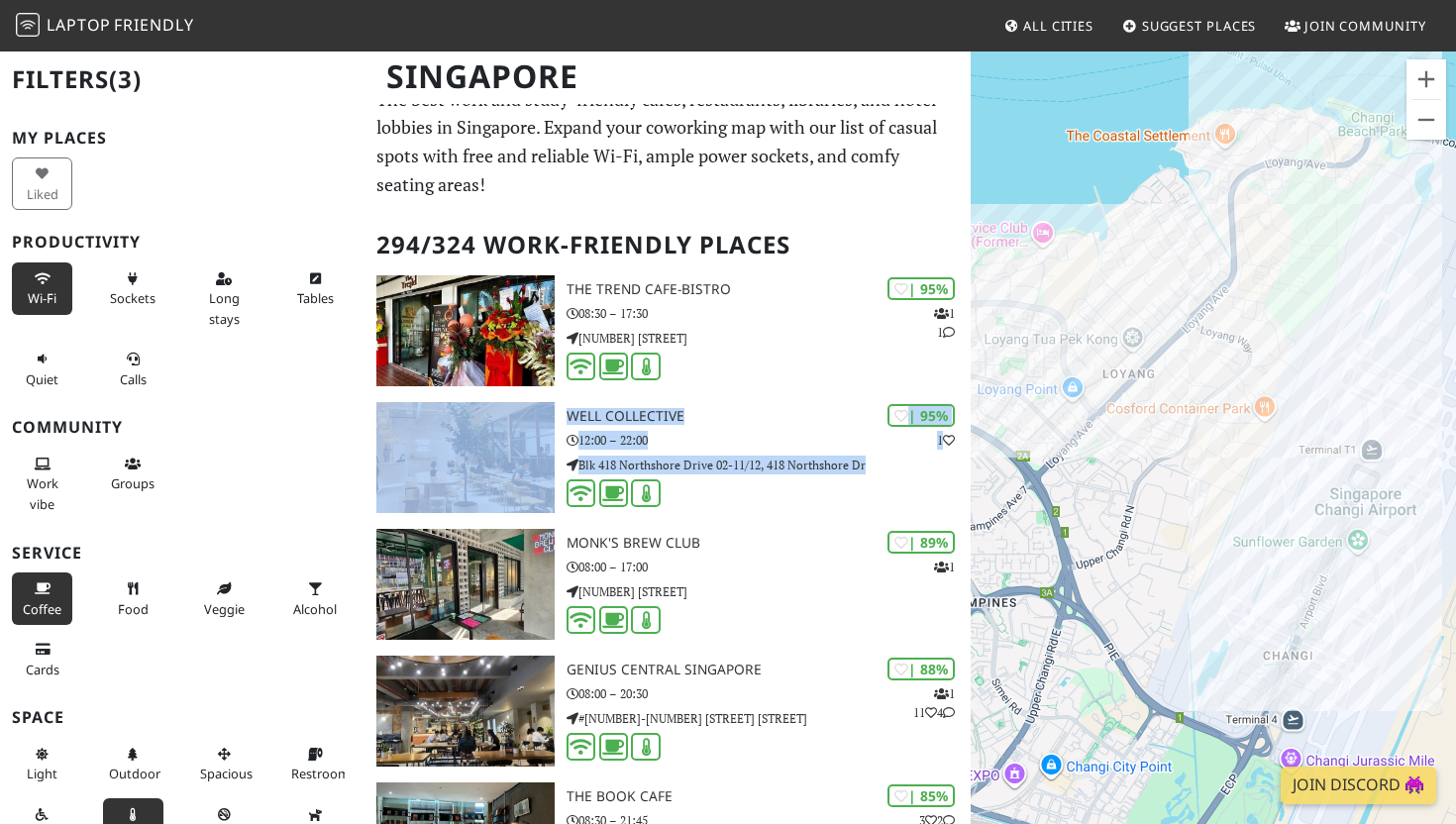 drag, startPoint x: 1362, startPoint y: 349, endPoint x: 1016, endPoint y: 767, distance: 542.62326 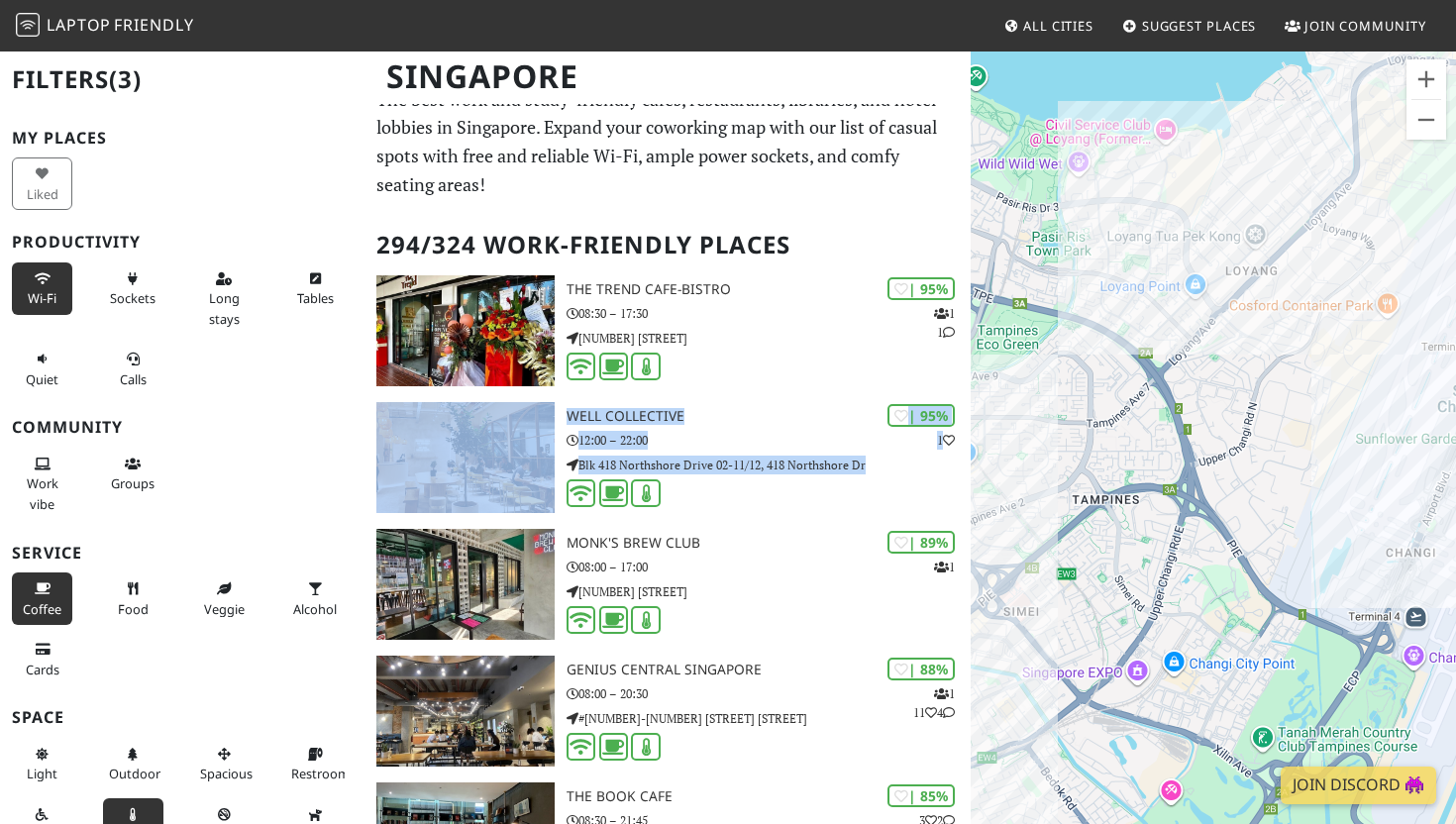 drag, startPoint x: 1131, startPoint y: 593, endPoint x: 1363, endPoint y: 402, distance: 300.5079 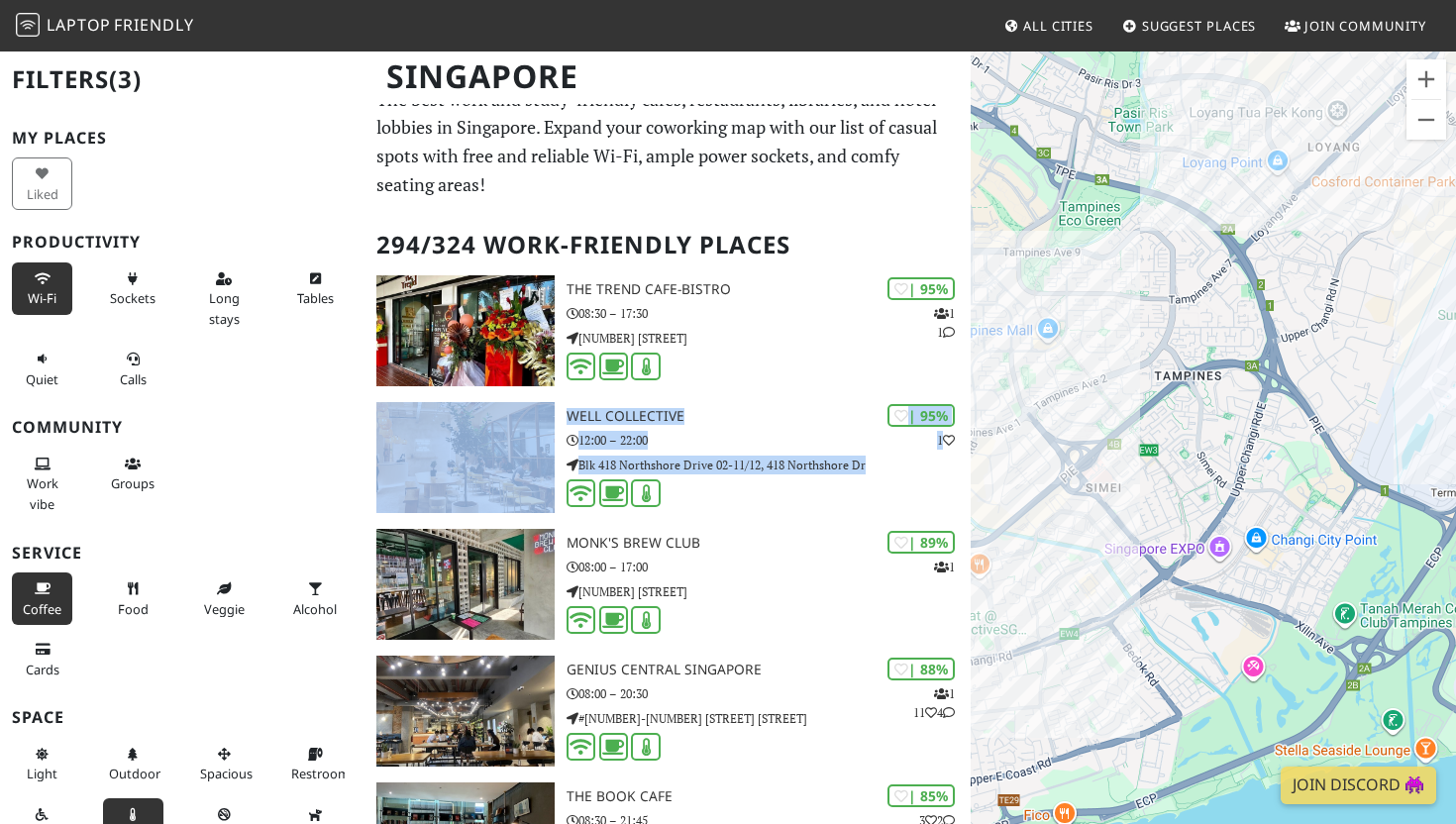 drag, startPoint x: 1252, startPoint y: 344, endPoint x: 1341, endPoint y: 212, distance: 159.20113 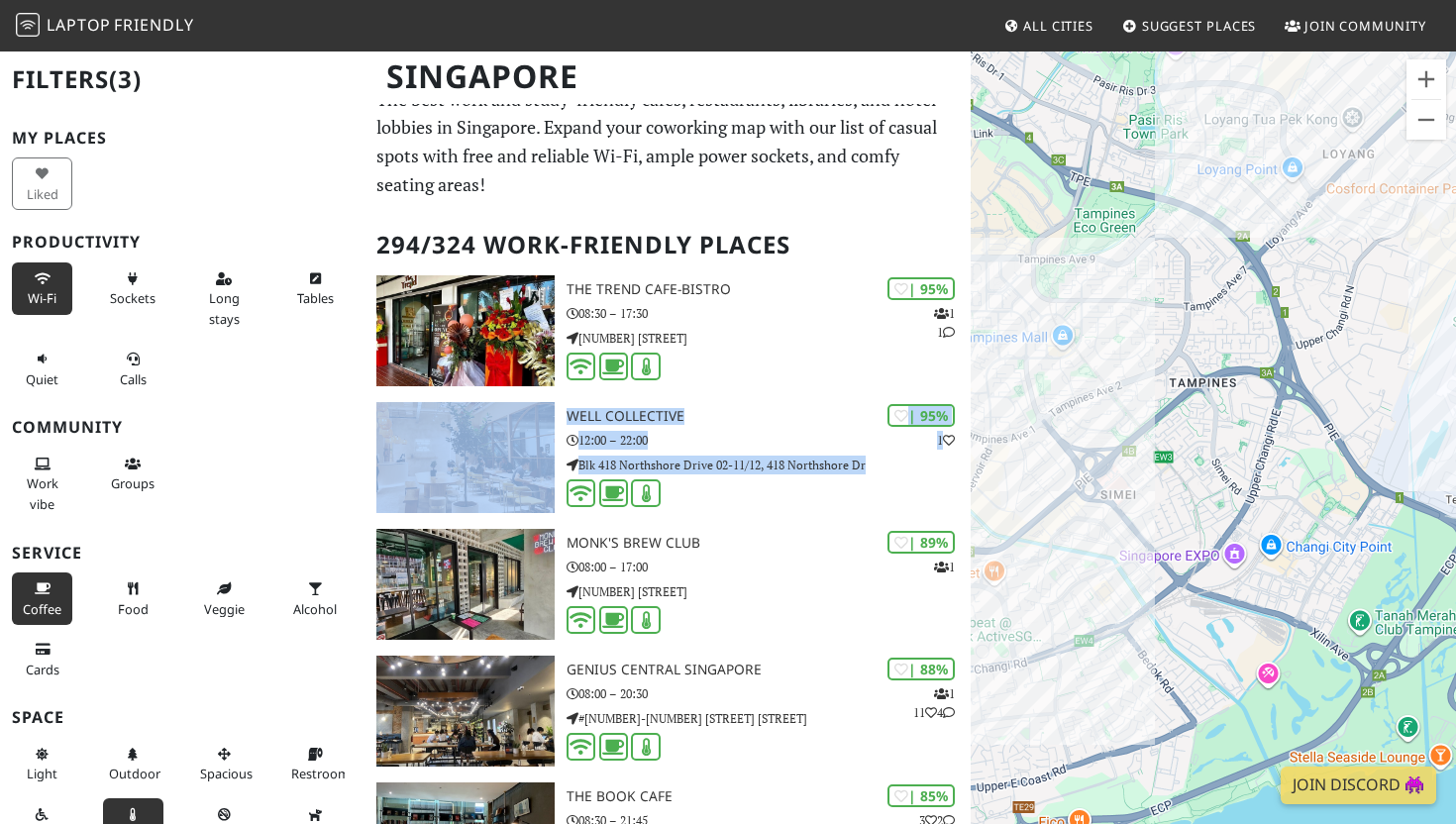 drag, startPoint x: 1088, startPoint y: 130, endPoint x: 1195, endPoint y: 266, distance: 173.04624 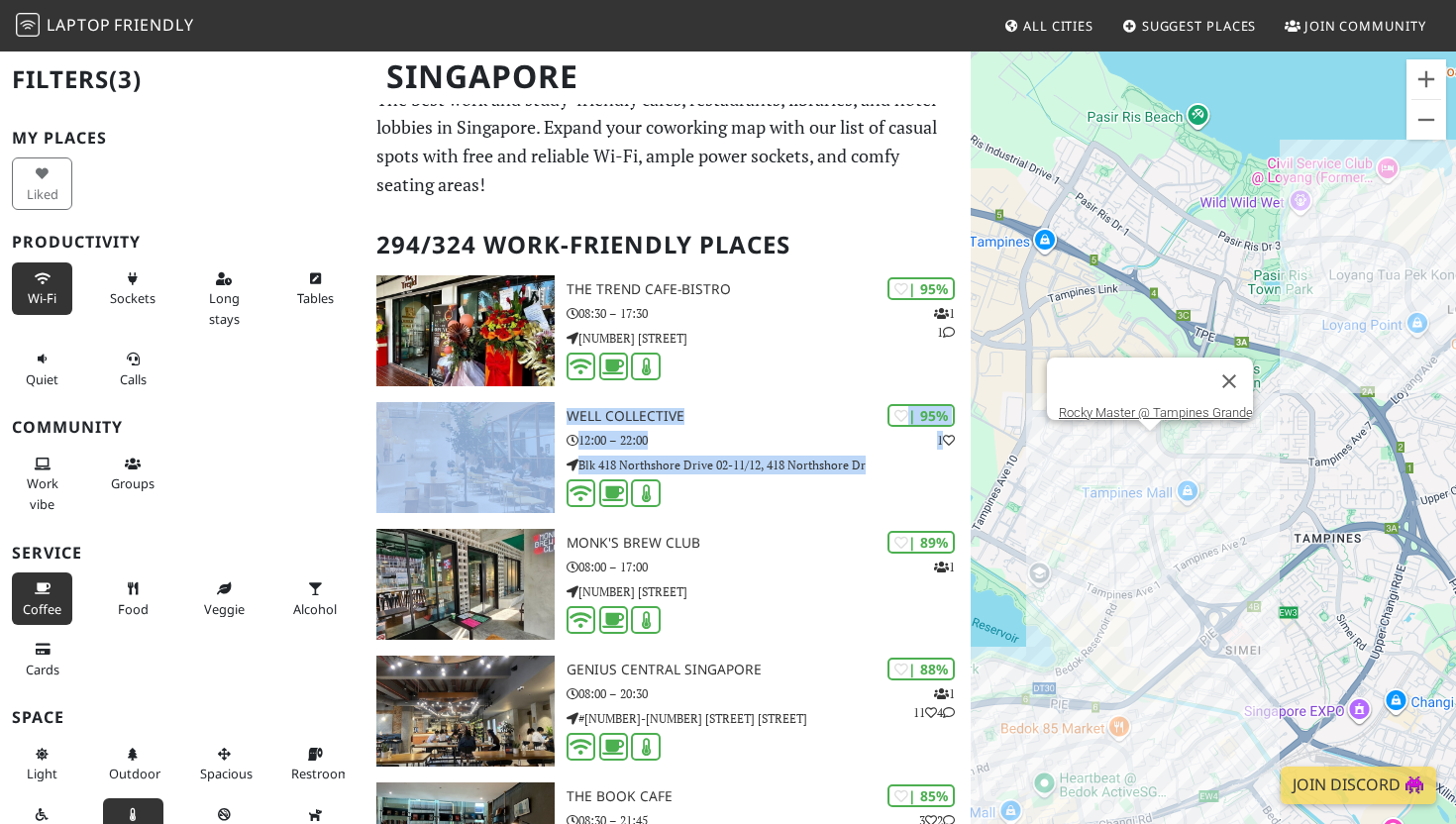 click on "To navigate, press the arrow keys. Compound Coffee Co. Rocky Master @ Tampines Grande" at bounding box center [1213, 462] 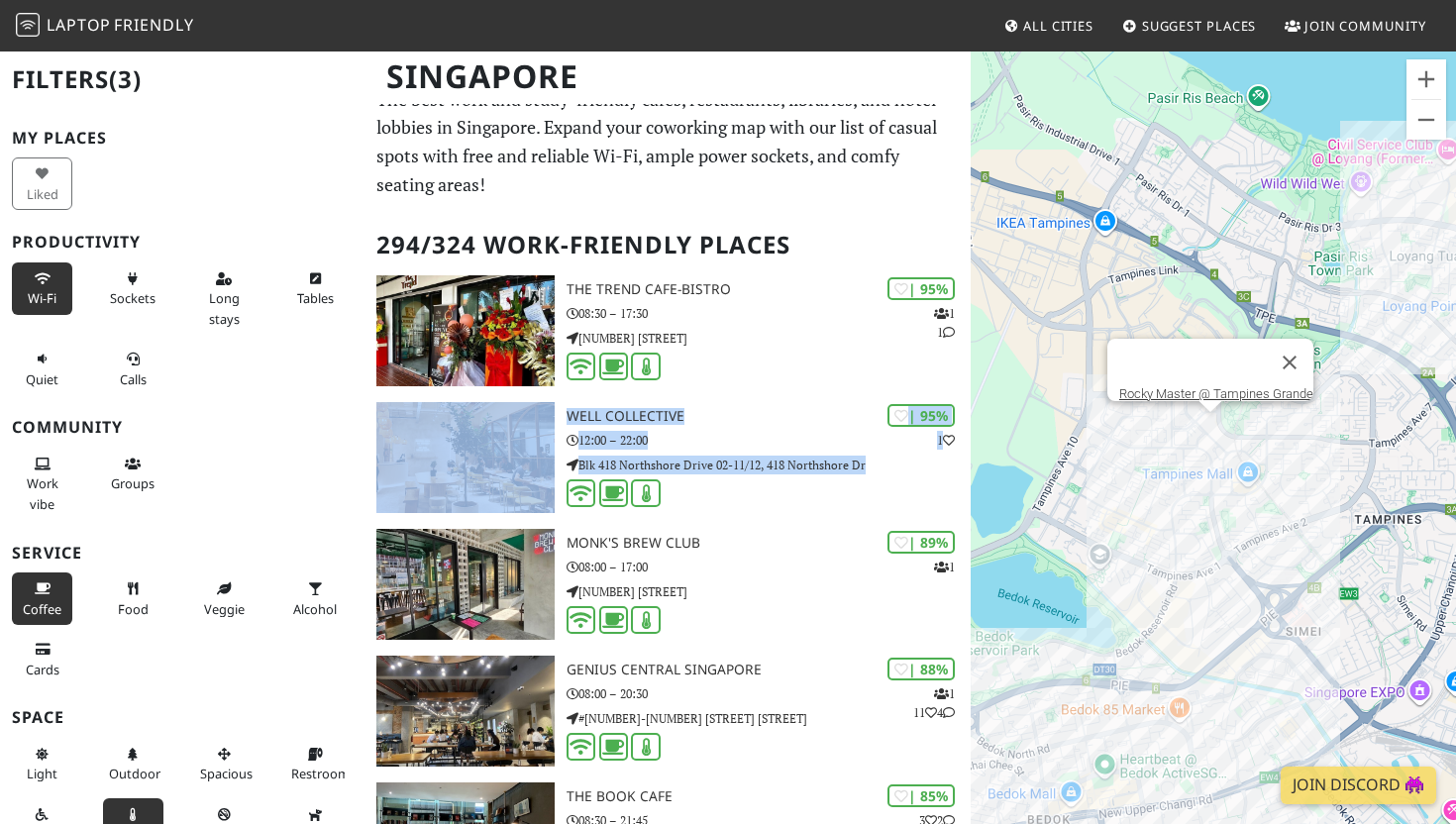 drag, startPoint x: 1246, startPoint y: 608, endPoint x: 1407, endPoint y: 479, distance: 206.3056 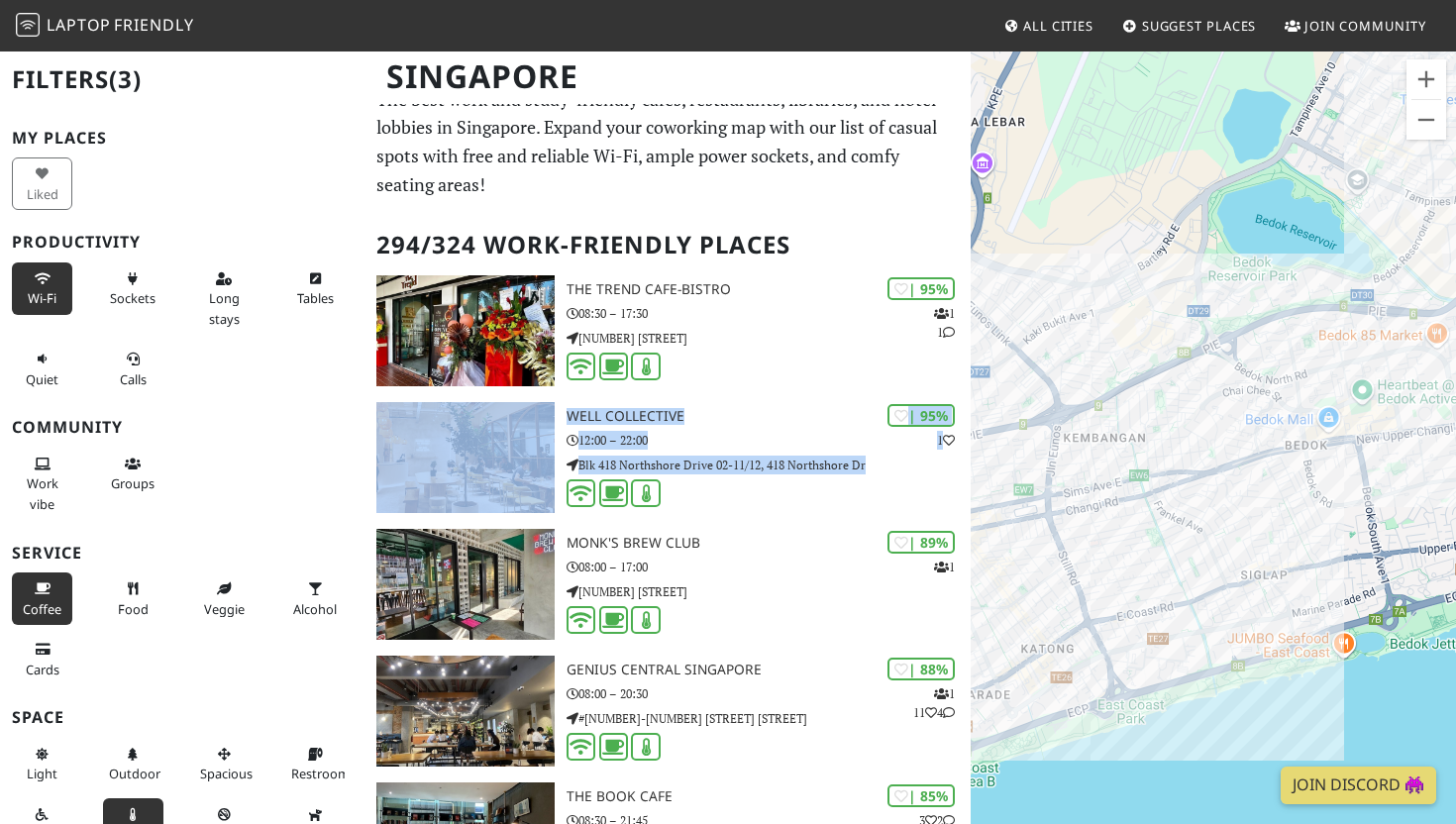 drag, startPoint x: 1106, startPoint y: 471, endPoint x: 1252, endPoint y: 178, distance: 327.36066 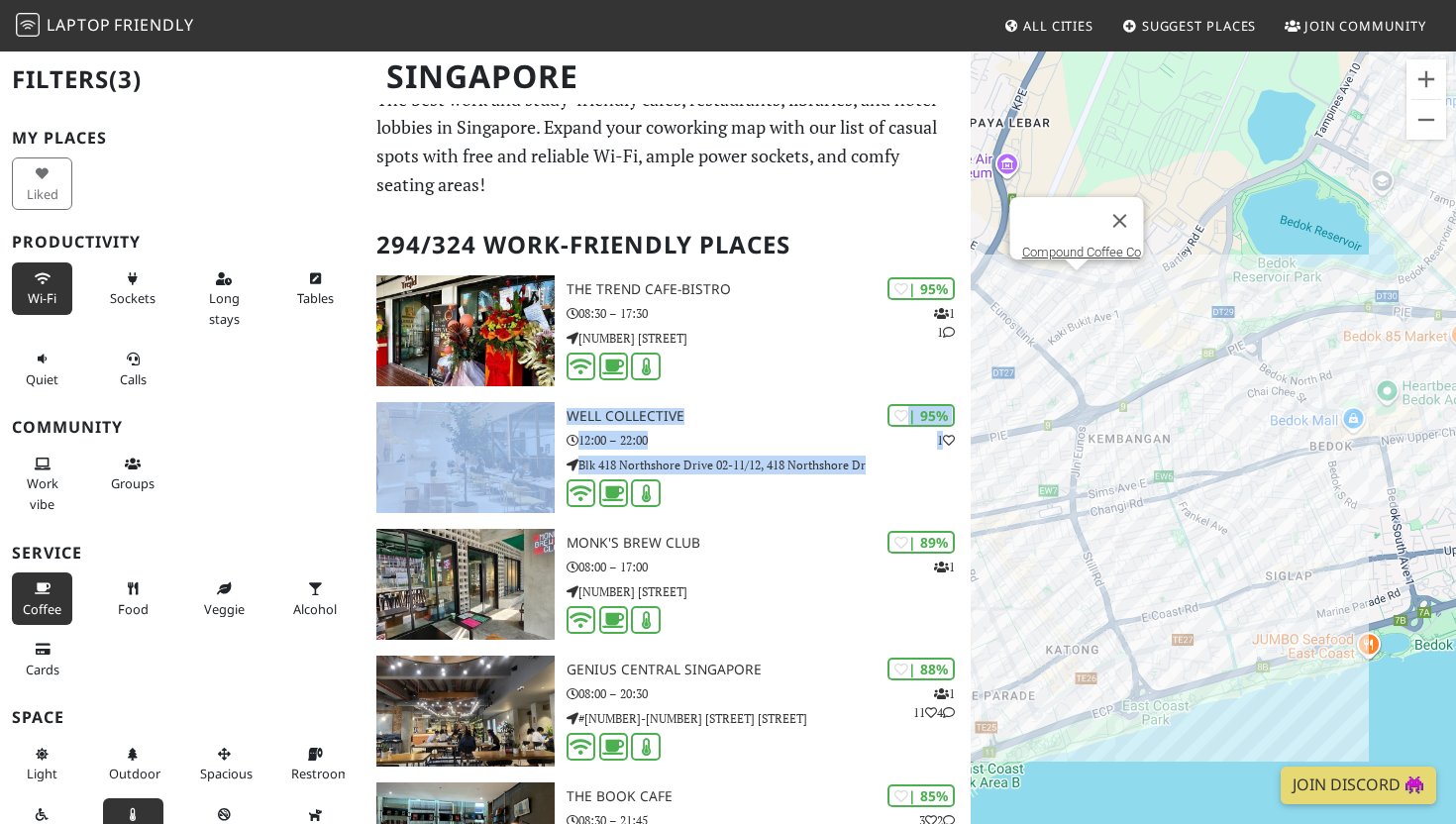click on "To navigate, press the arrow keys. Rocky Master @ Tampines Grande Compound Coffee Co." at bounding box center (1213, 462) 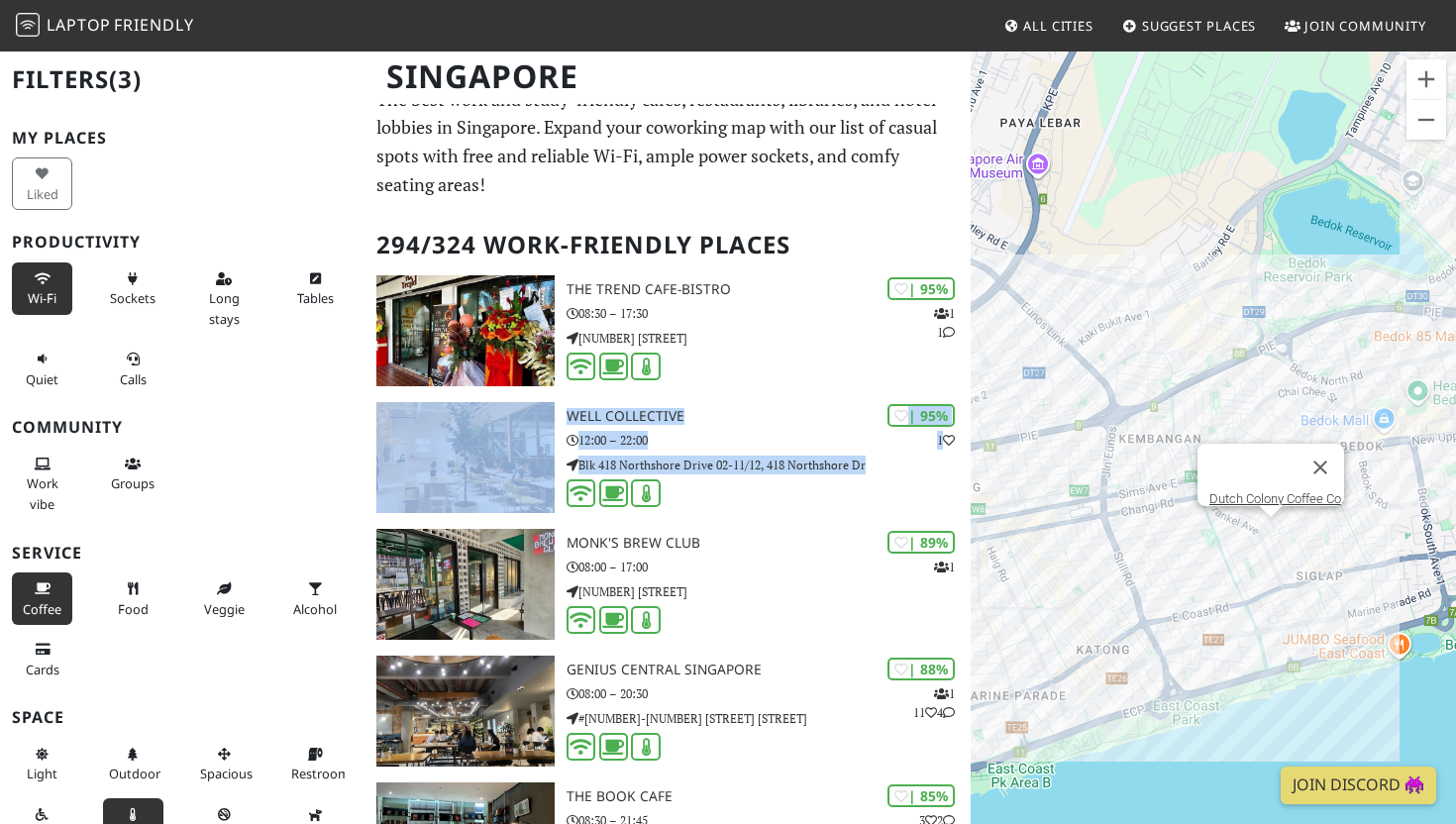 click on "To navigate, press the arrow keys. Rocky Master @ Tampines Grande Dutch Colony Coffee Co." at bounding box center [1213, 462] 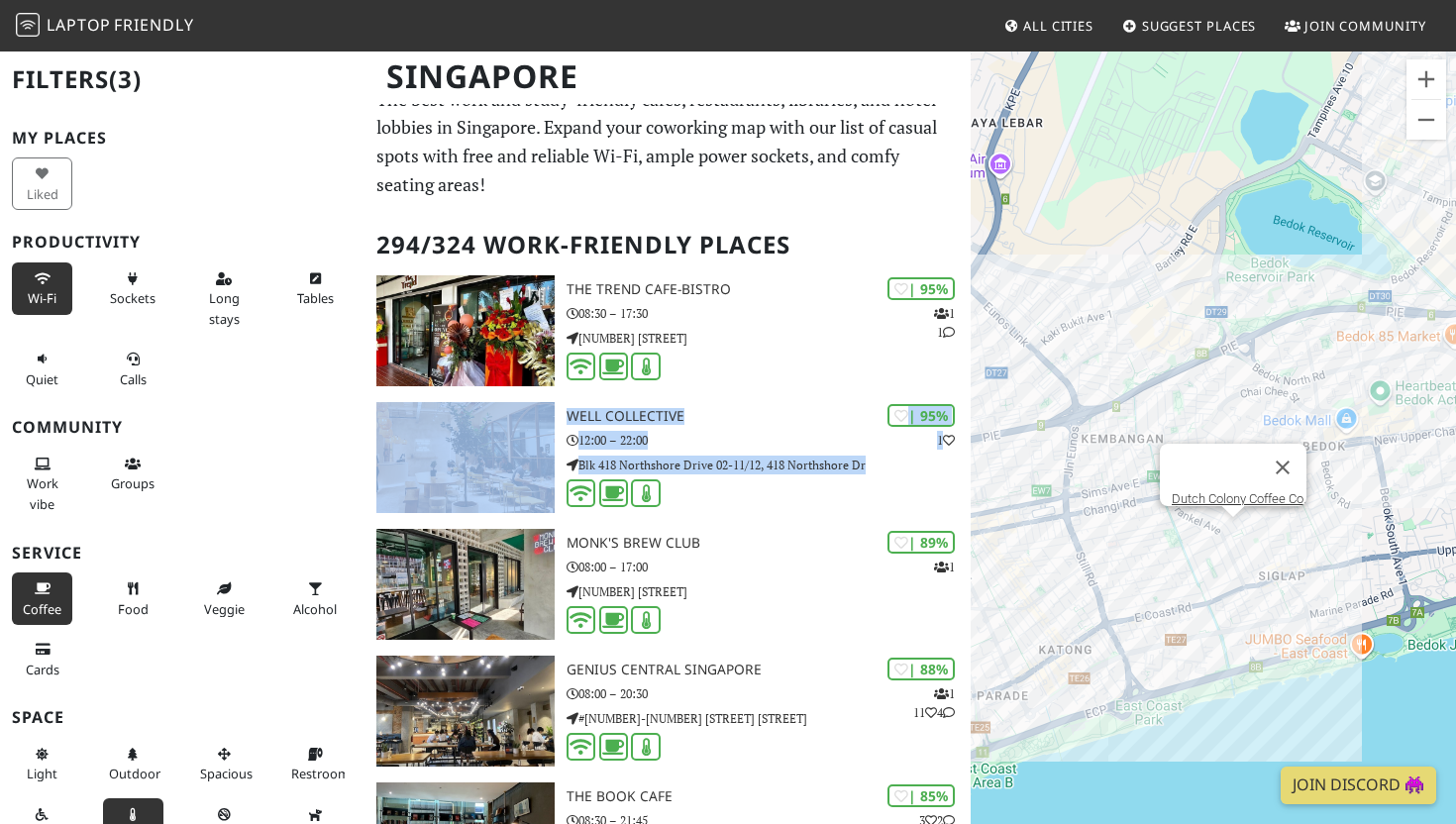 click on "To navigate, press the arrow keys. Dutch Colony Coffee Co." at bounding box center (1213, 462) 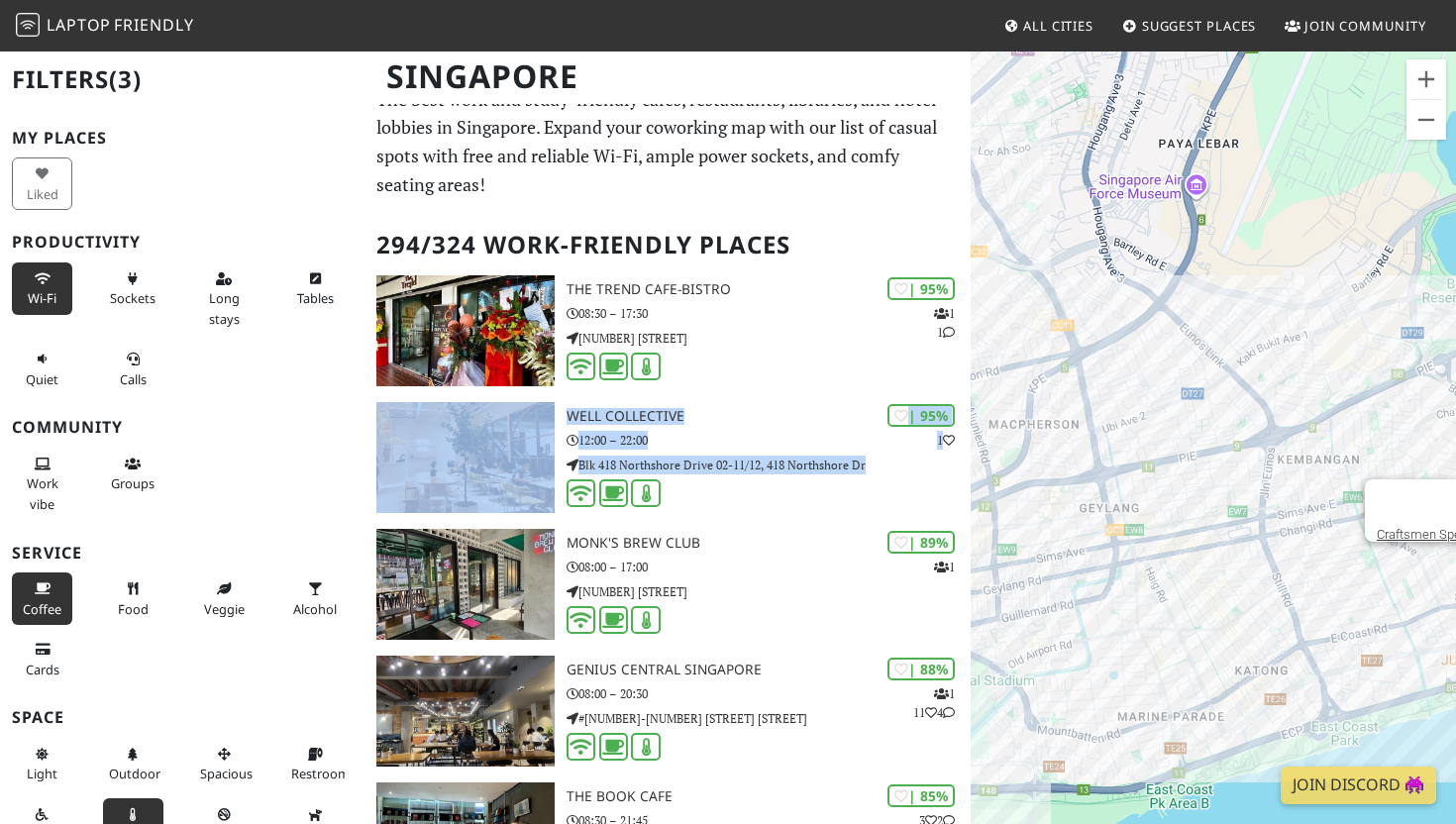 drag, startPoint x: 1025, startPoint y: 422, endPoint x: 1207, endPoint y: 446, distance: 183.5756 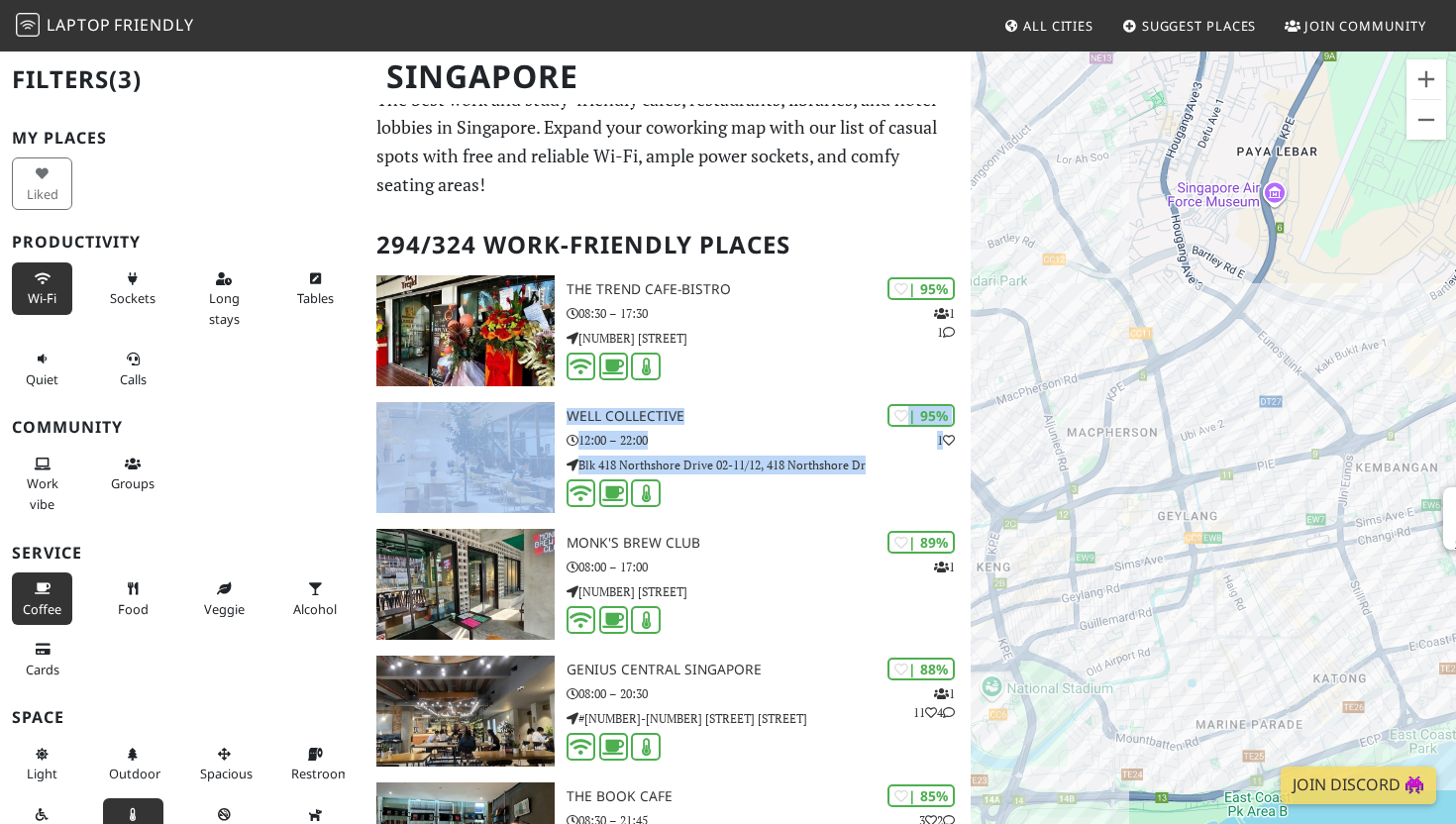 drag, startPoint x: 1217, startPoint y: 432, endPoint x: 1279, endPoint y: 438, distance: 62.289646 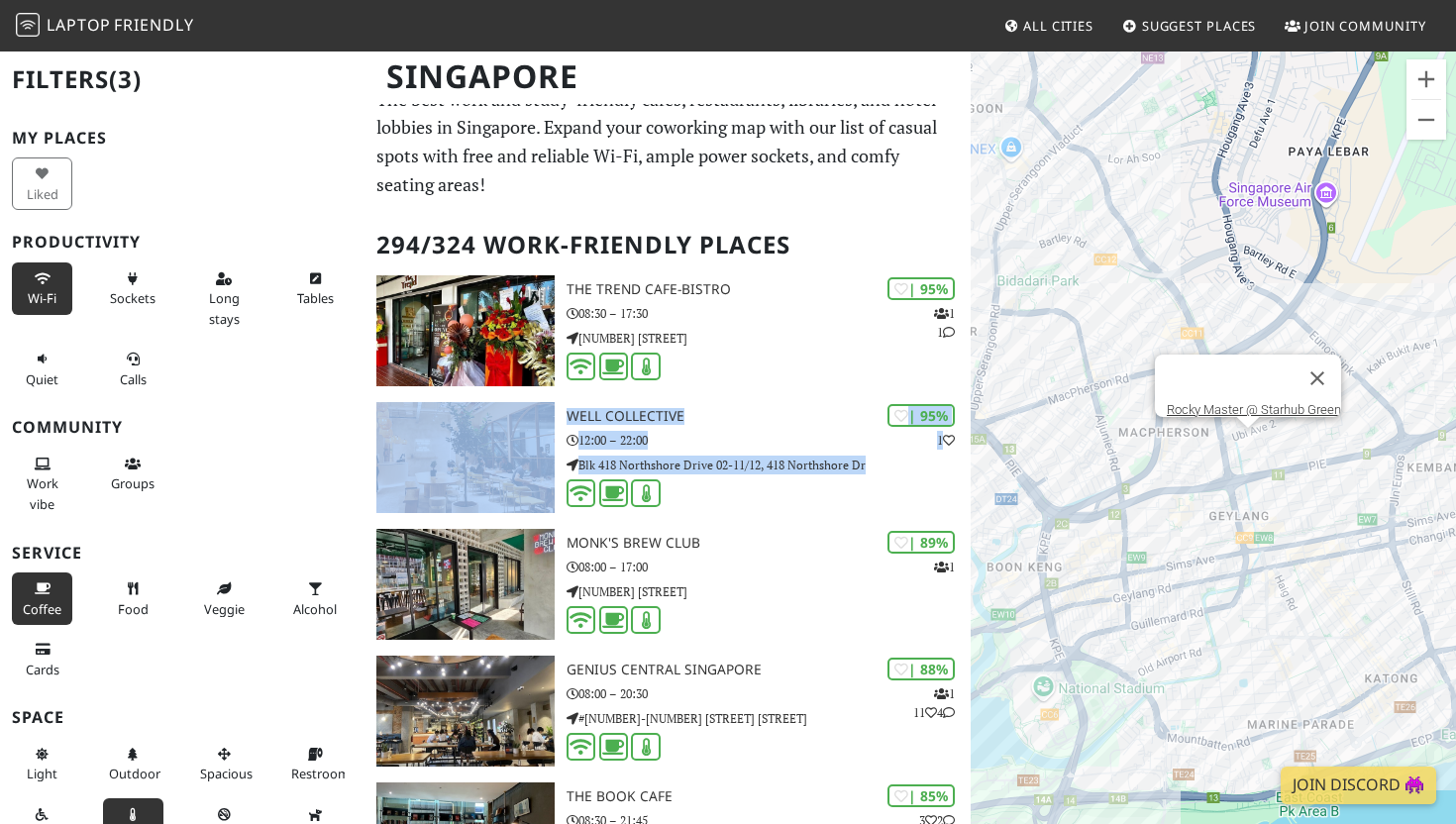 click on "To navigate, press the arrow keys. Craftsmen Specialty Coffee @ Siglap Rocky Master @ Starhub Green" at bounding box center (1213, 462) 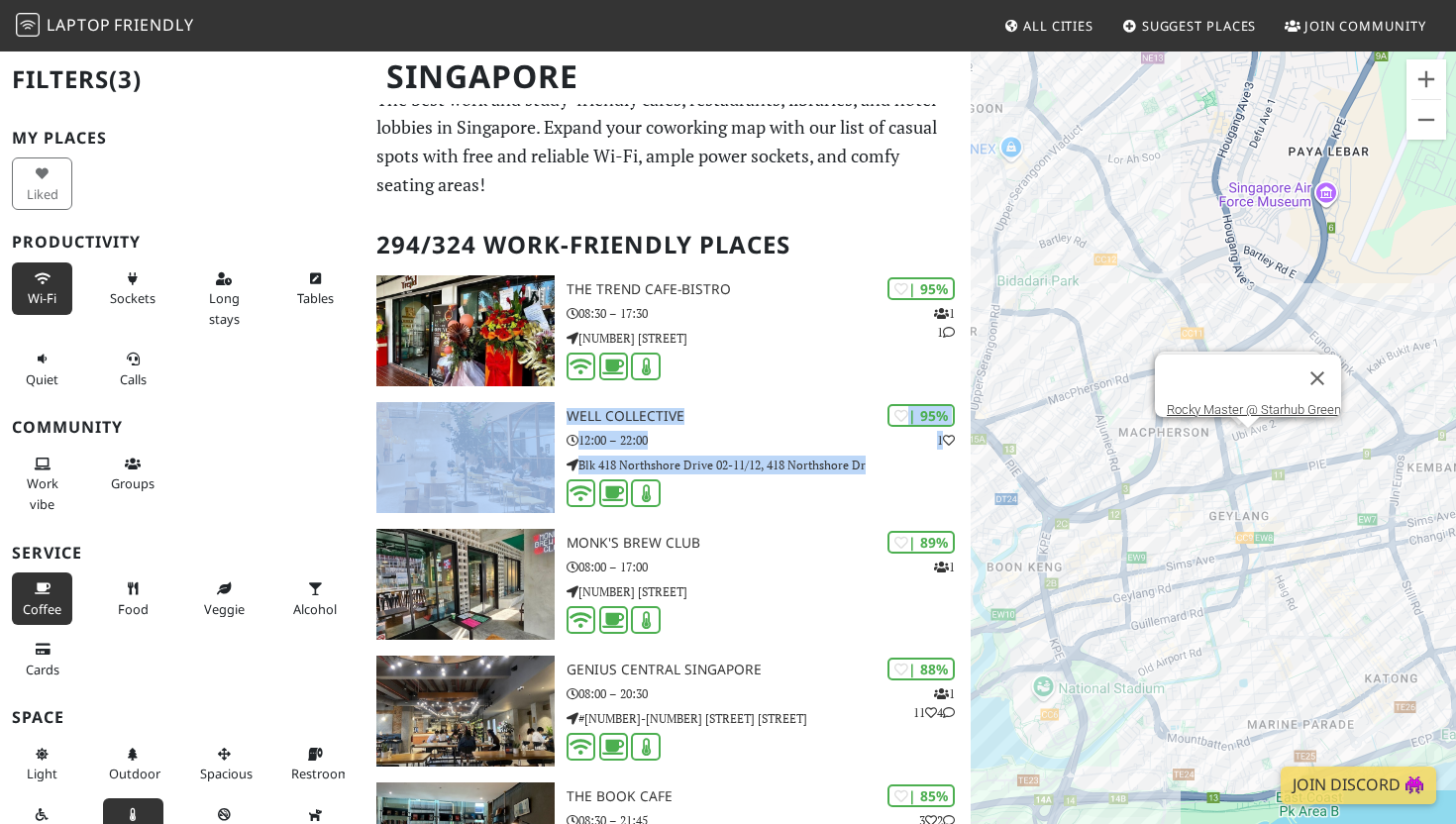 click on "To navigate, press the arrow keys. Rocky Master @ Starhub Green 20grams Coffee & Roastery" at bounding box center (1213, 462) 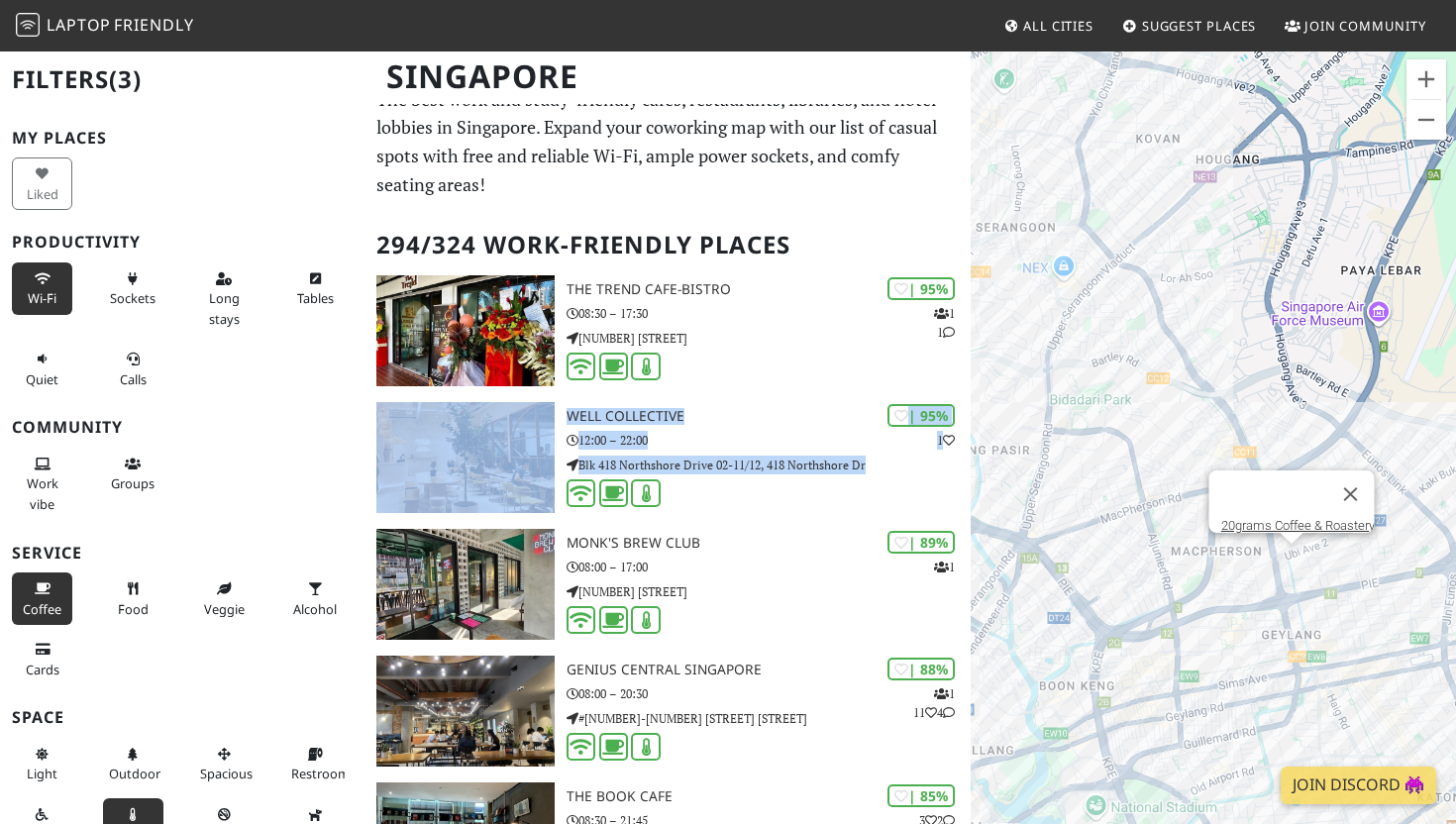 drag, startPoint x: 1088, startPoint y: 201, endPoint x: 1142, endPoint y: 321, distance: 131.59027 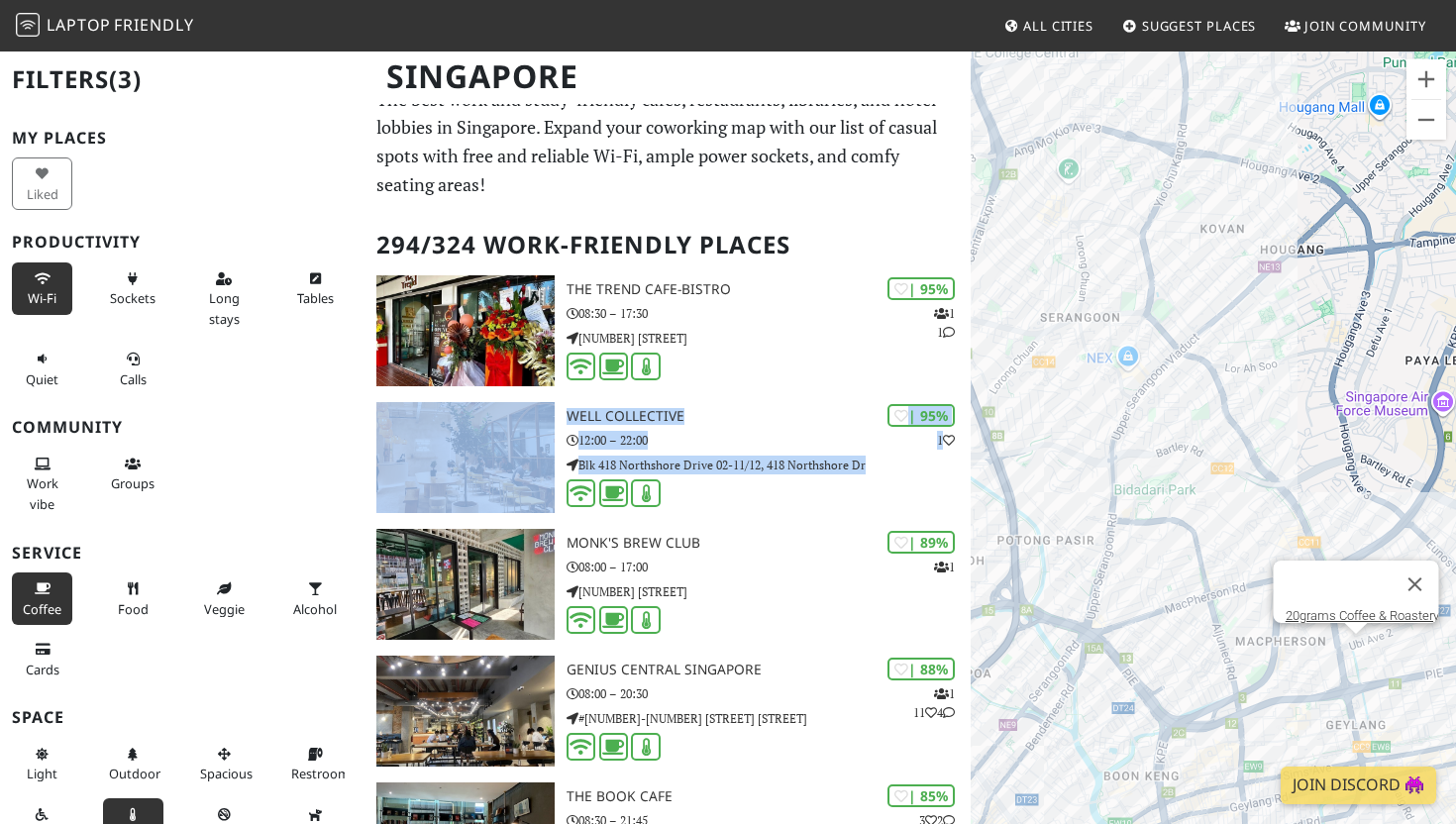 drag, startPoint x: 1088, startPoint y: 258, endPoint x: 1161, endPoint y: 360, distance: 125.43126 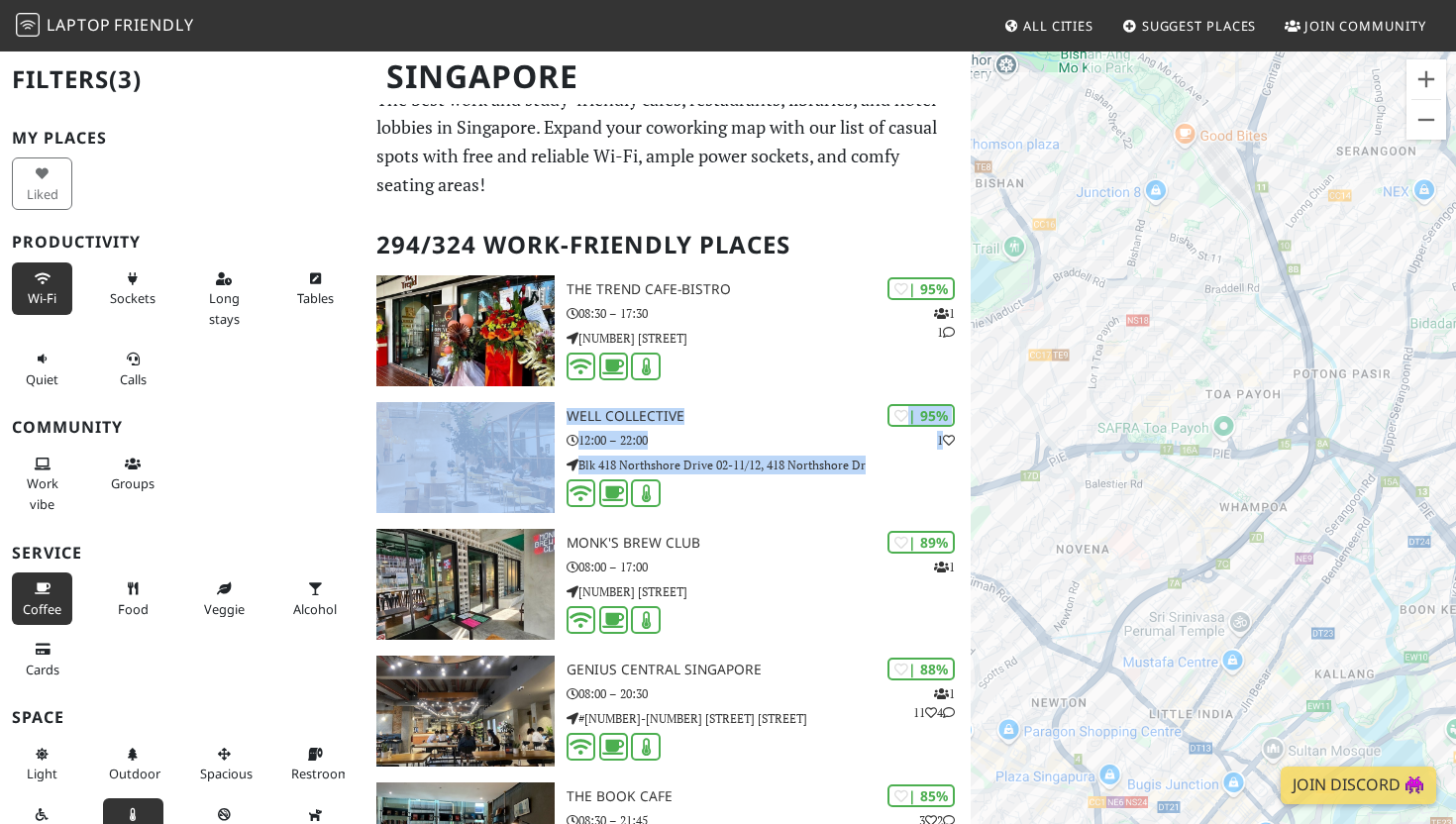 drag, startPoint x: 1166, startPoint y: 523, endPoint x: 1378, endPoint y: 365, distance: 264.4012 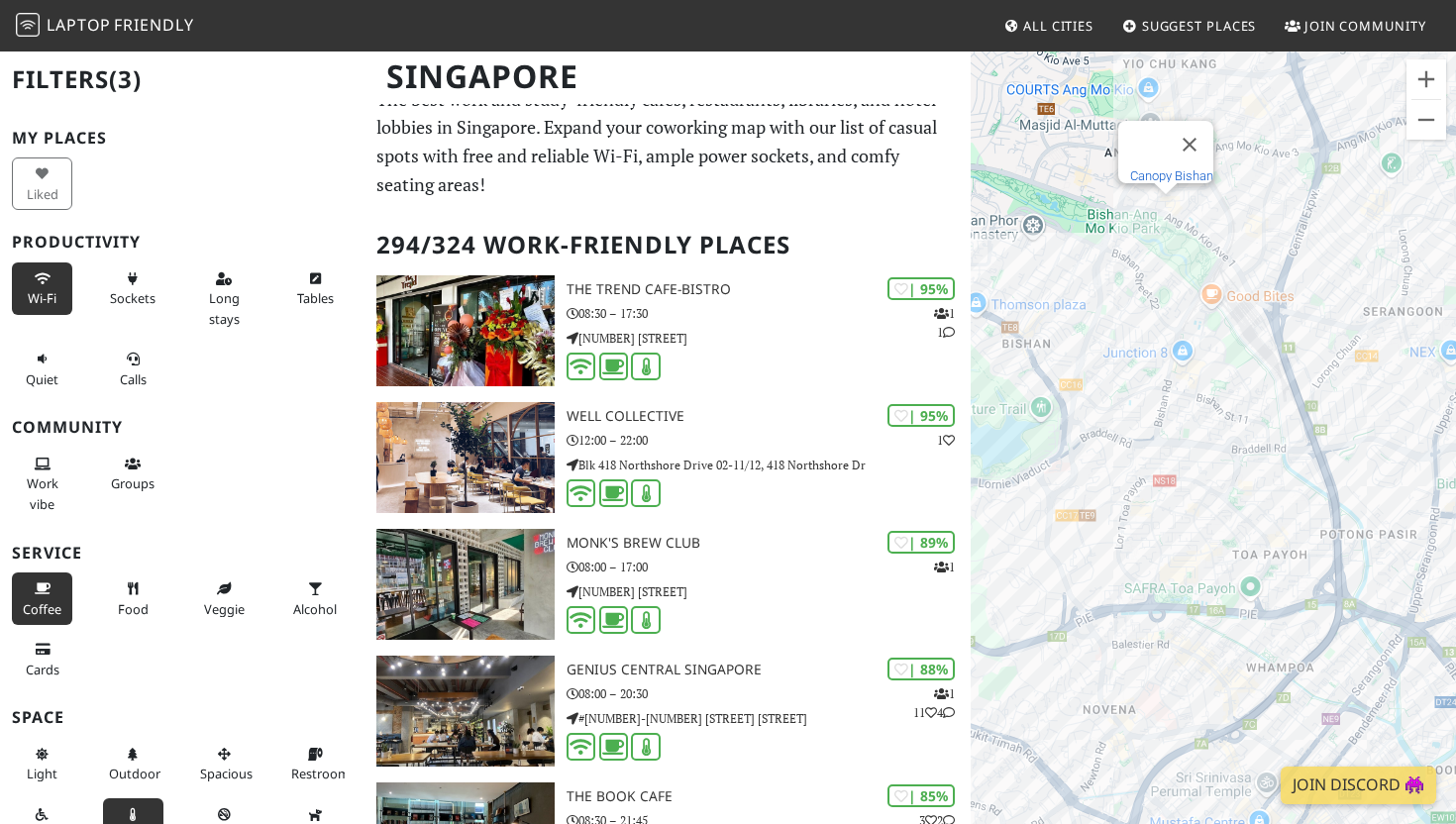 click on "To navigate, press the arrow keys. 20grams Coffee & Roastery Canopy Bishan" at bounding box center (1213, 462) 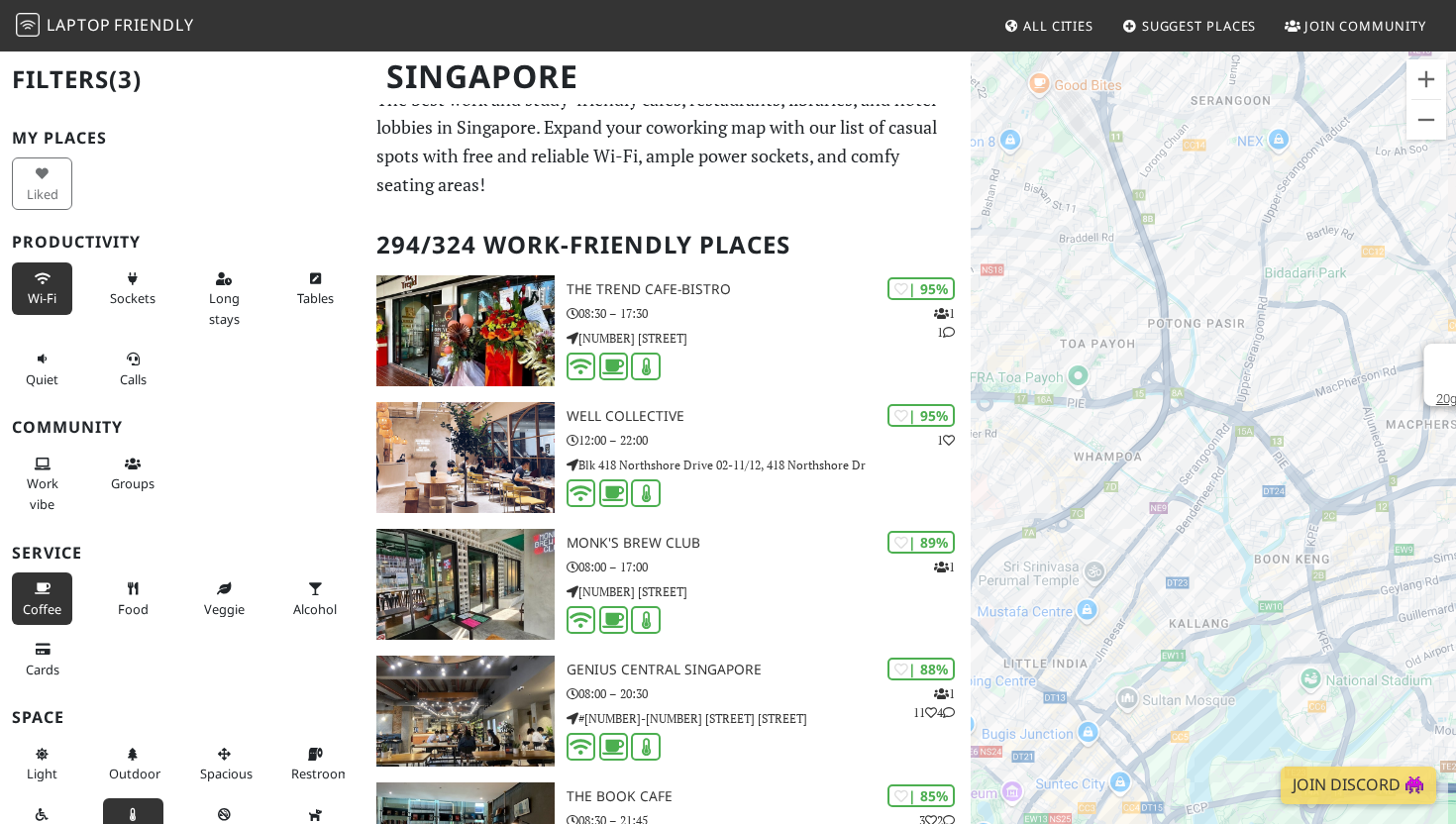 drag, startPoint x: 1321, startPoint y: 555, endPoint x: 1111, endPoint y: 341, distance: 299.8266 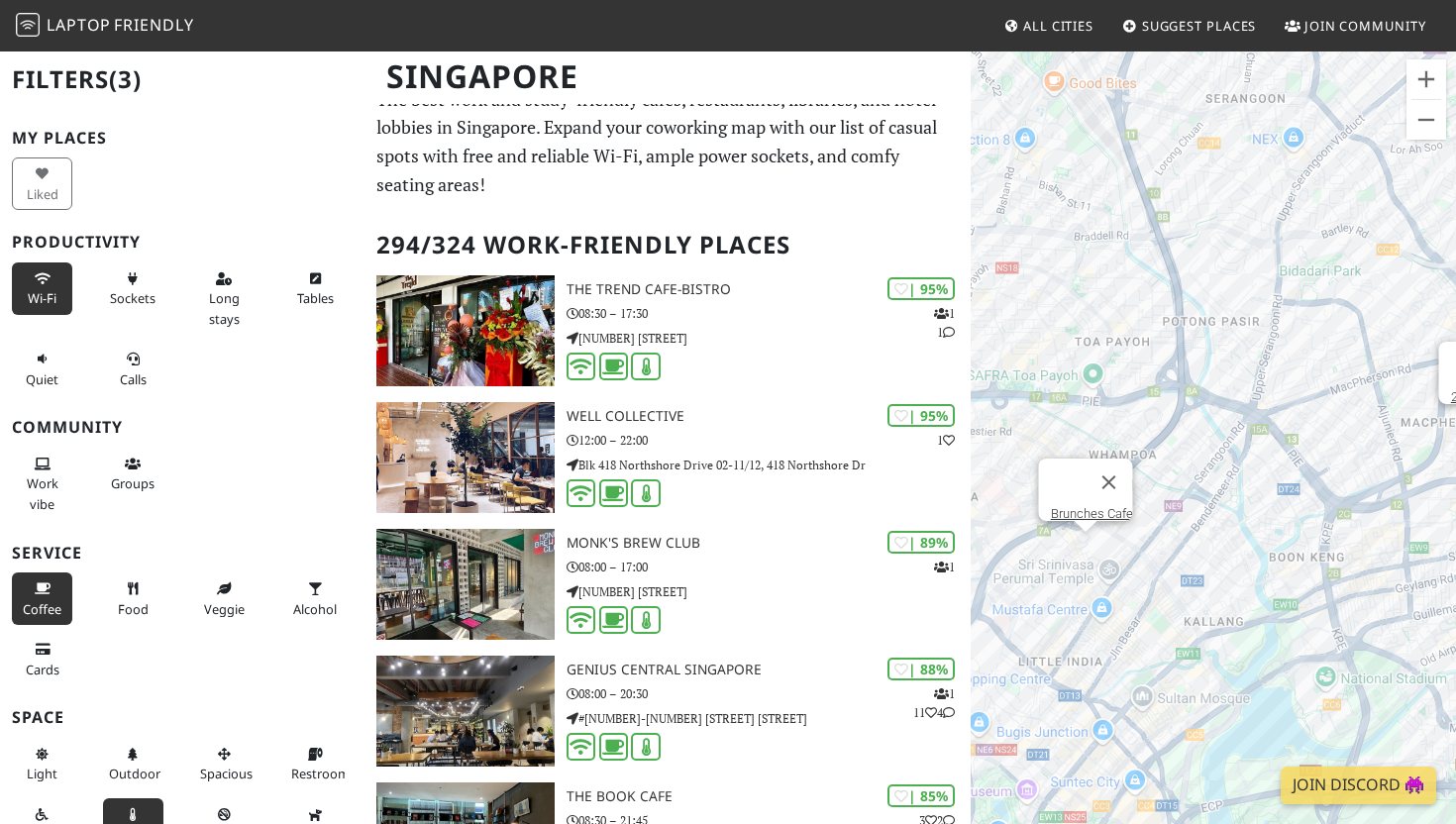 click on "To navigate, press the arrow keys. 20grams Coffee & Roastery Brunches Cafe" at bounding box center [1213, 462] 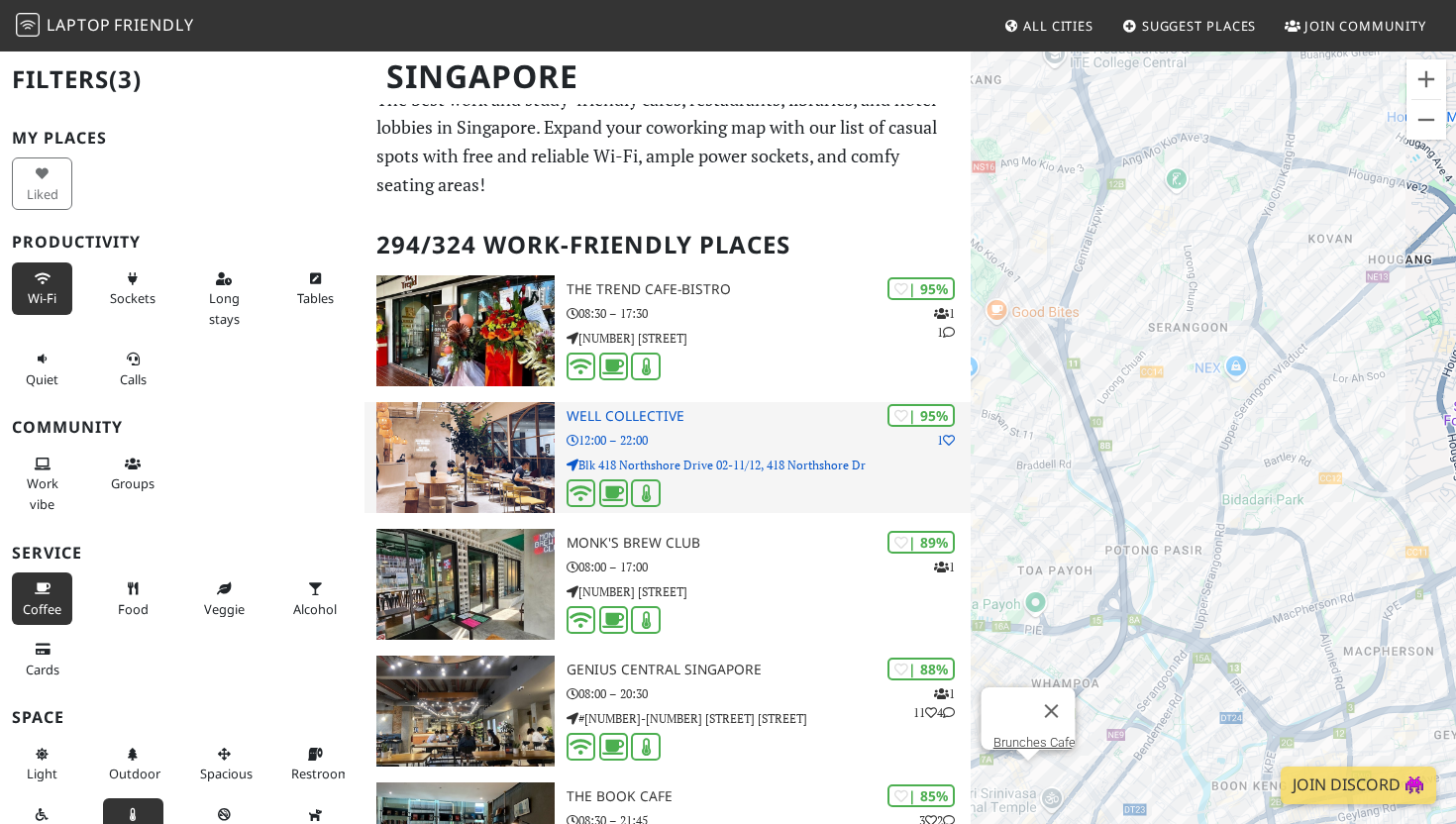 drag, startPoint x: 1306, startPoint y: 220, endPoint x: 906, endPoint y: 479, distance: 476.53017 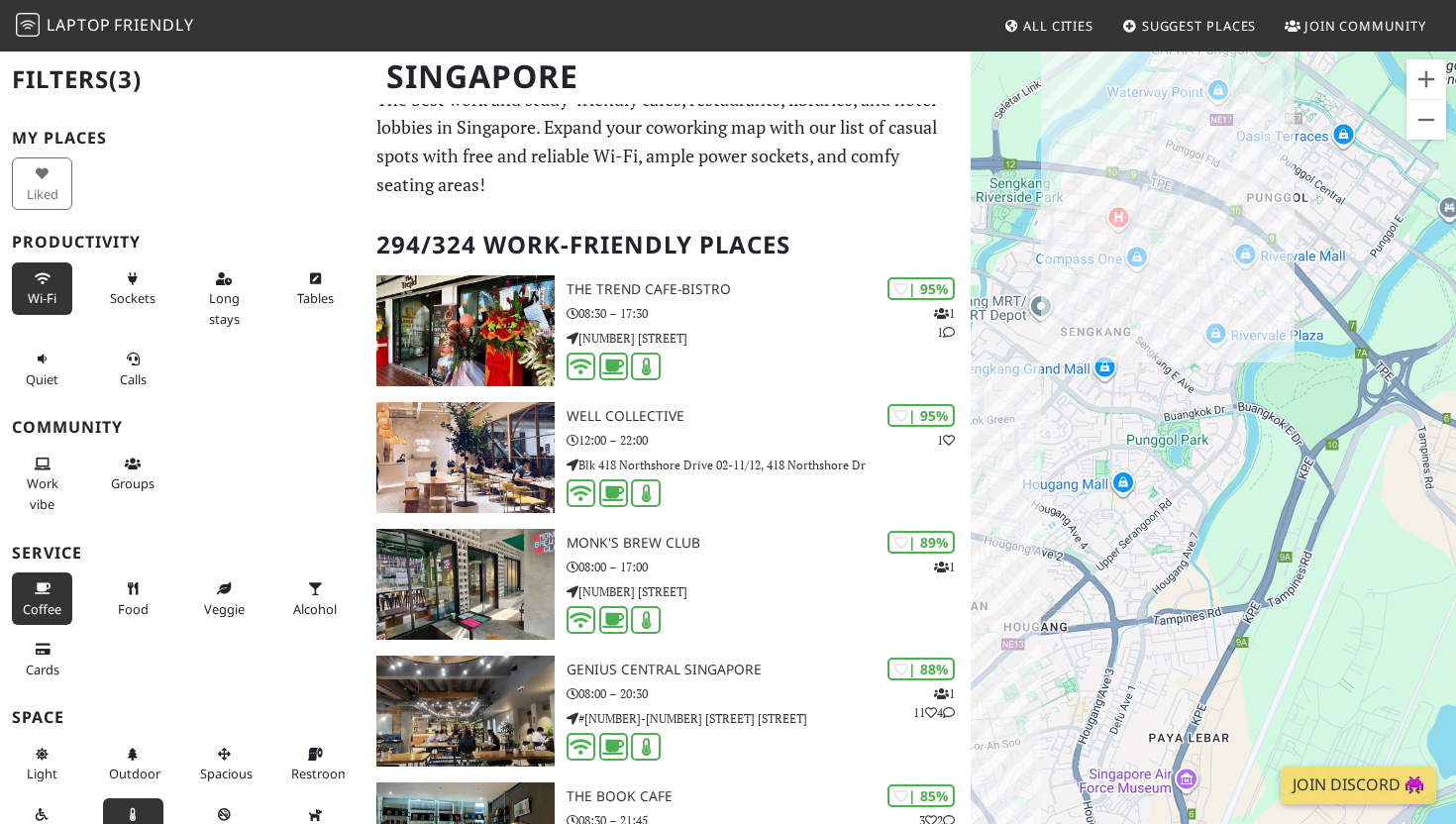 drag, startPoint x: 1218, startPoint y: 640, endPoint x: 1085, endPoint y: 383, distance: 289.3752 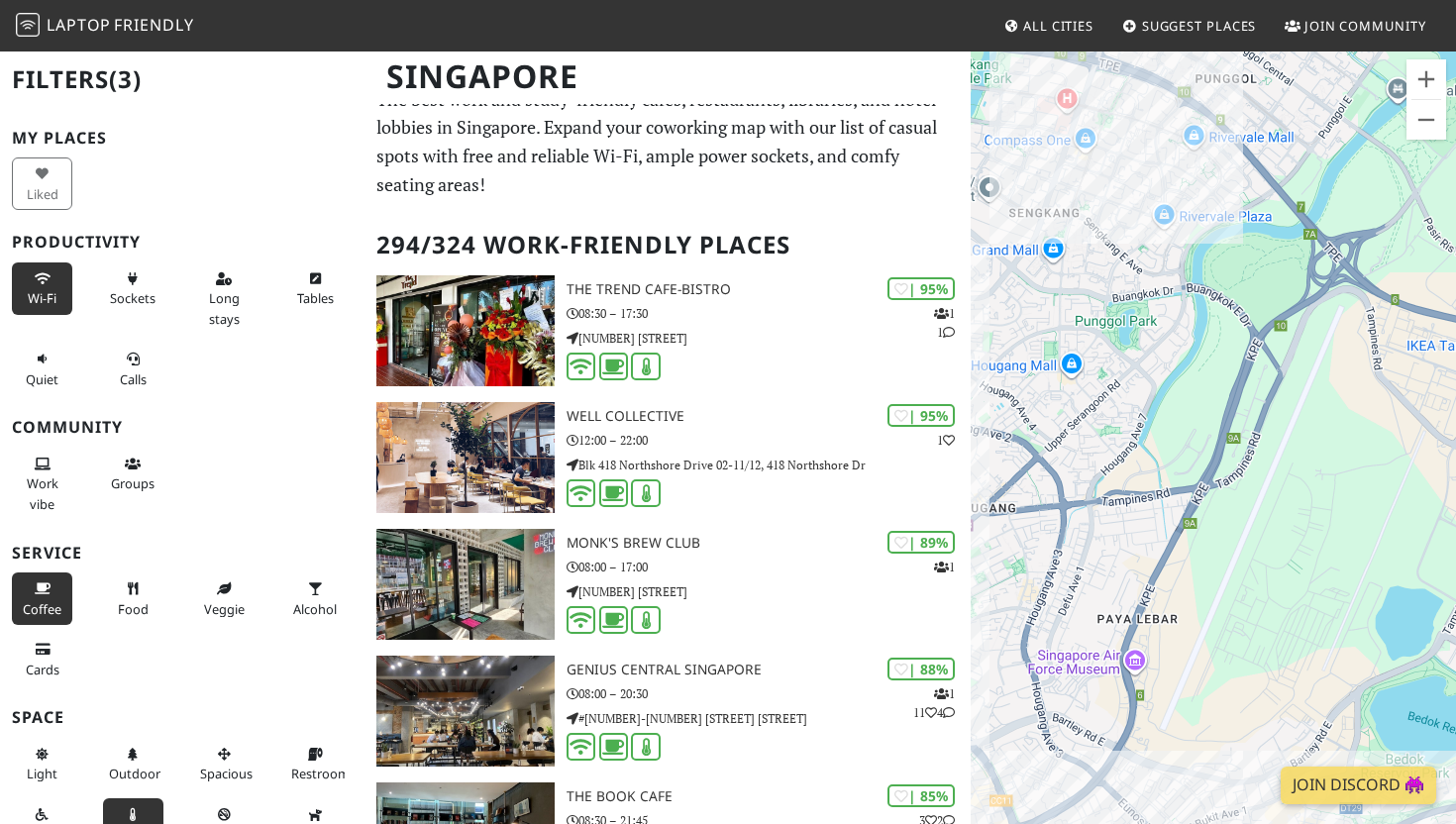 drag, startPoint x: 1178, startPoint y: 400, endPoint x: 1120, endPoint y: 268, distance: 144.18044 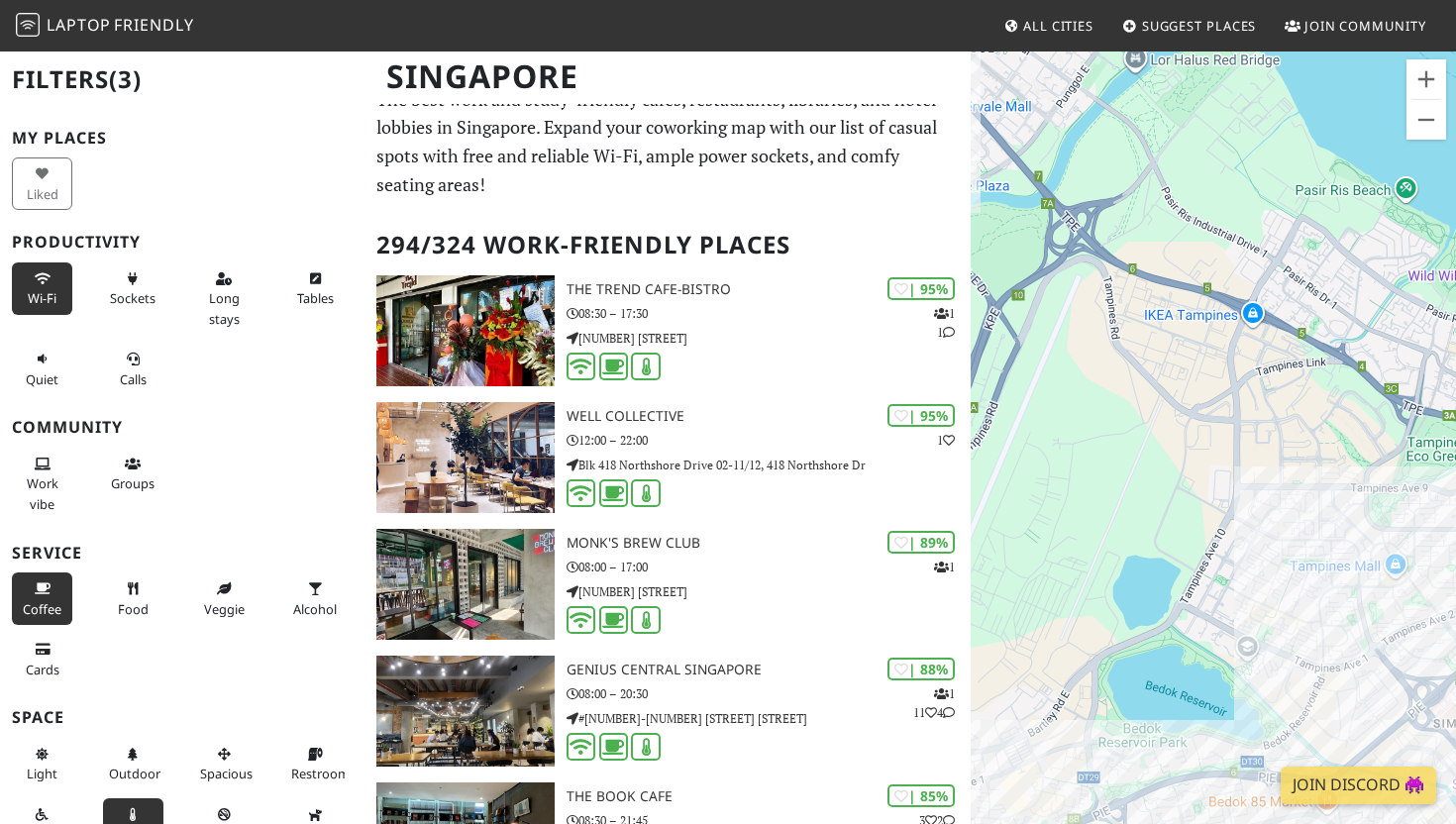 drag, startPoint x: 1391, startPoint y: 439, endPoint x: 1132, endPoint y: 437, distance: 259.00772 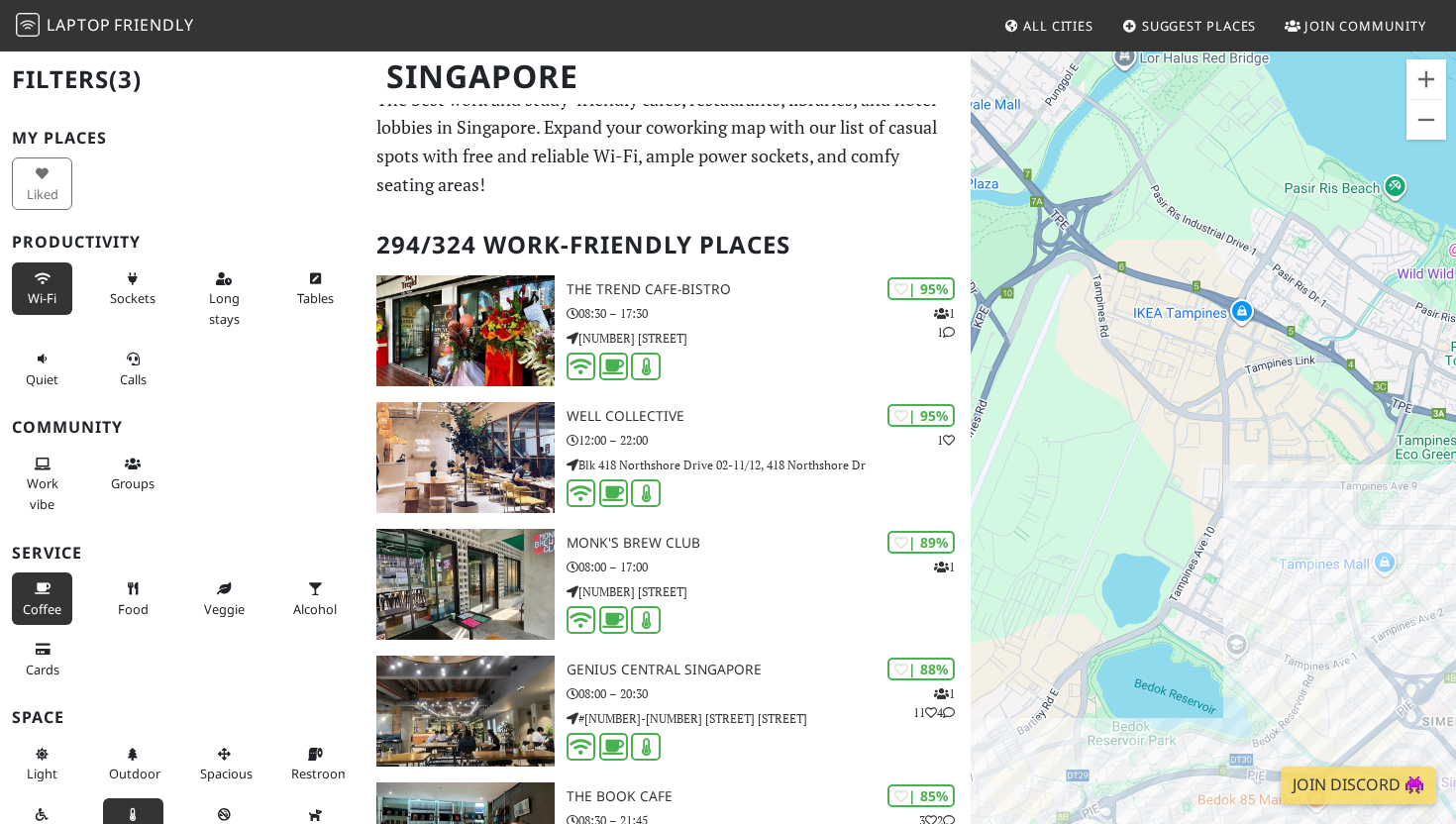 drag, startPoint x: 1290, startPoint y: 519, endPoint x: 1112, endPoint y: 494, distance: 179.74704 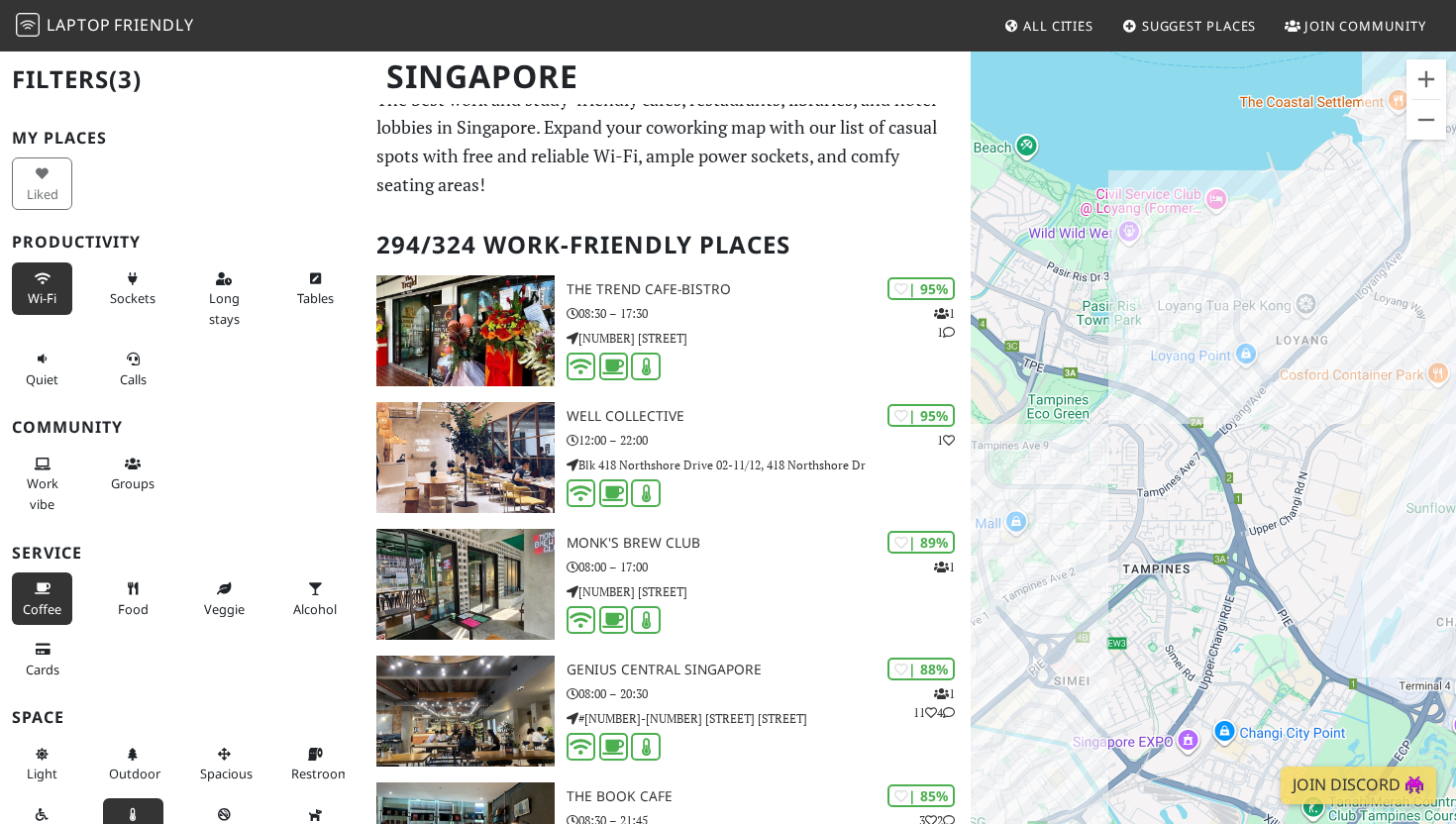 drag, startPoint x: 1294, startPoint y: 435, endPoint x: 1161, endPoint y: 523, distance: 159.4773 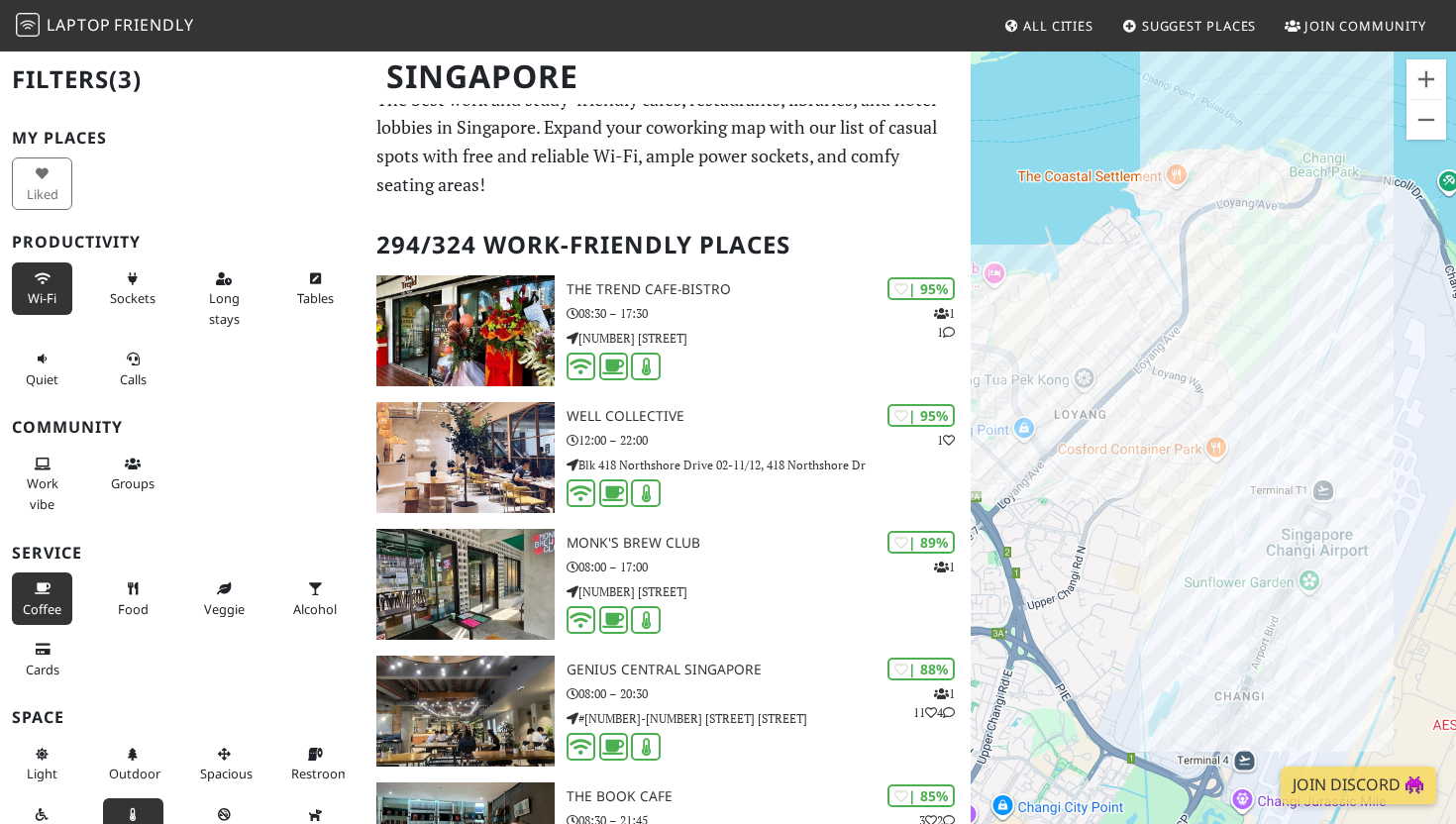 drag, startPoint x: 1381, startPoint y: 332, endPoint x: 1320, endPoint y: 179, distance: 164.71187 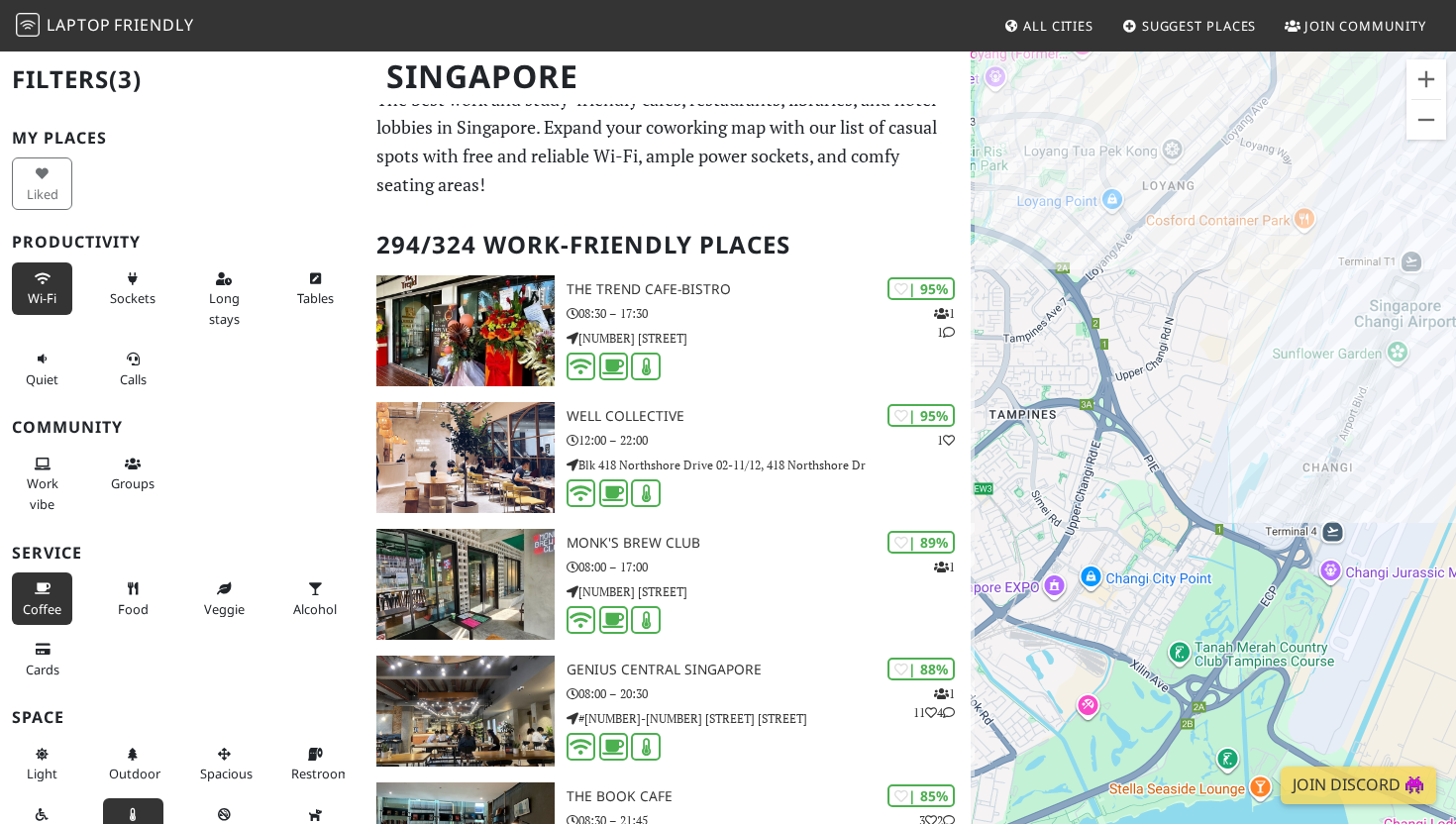 drag, startPoint x: 1148, startPoint y: 706, endPoint x: 1198, endPoint y: 568, distance: 146.77875 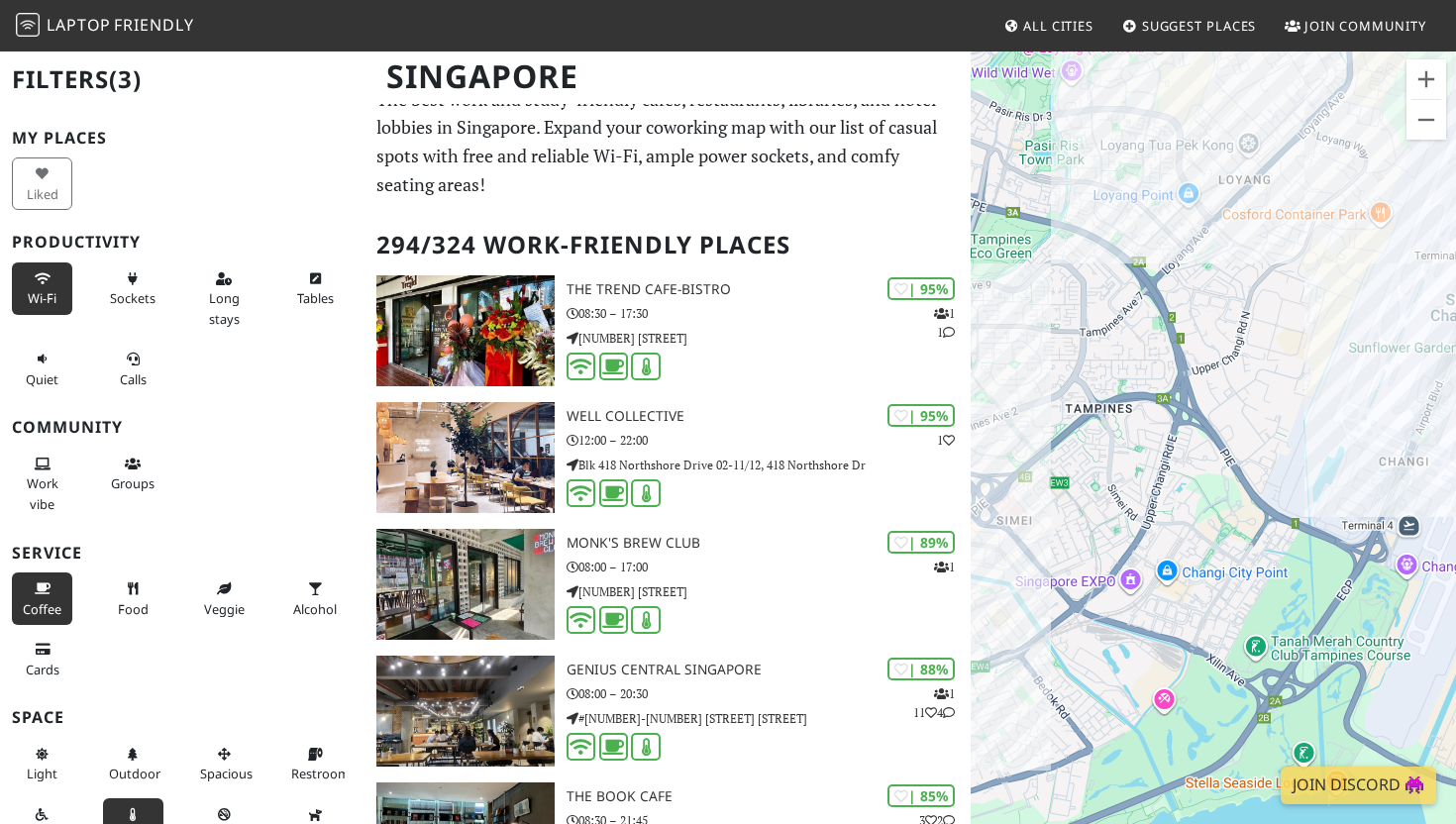 drag, startPoint x: 1102, startPoint y: 567, endPoint x: 1193, endPoint y: 567, distance: 91 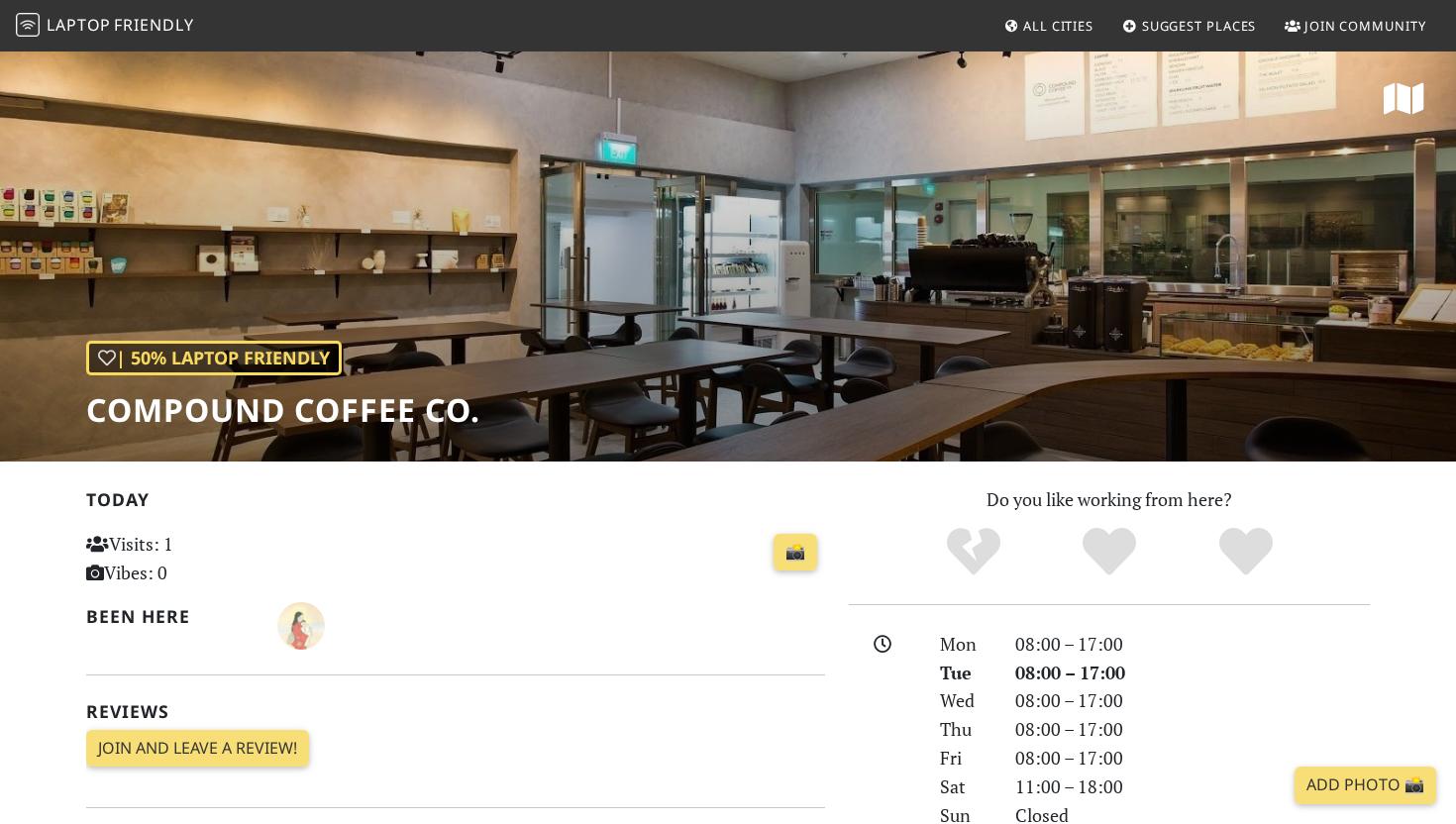 scroll, scrollTop: 0, scrollLeft: 0, axis: both 